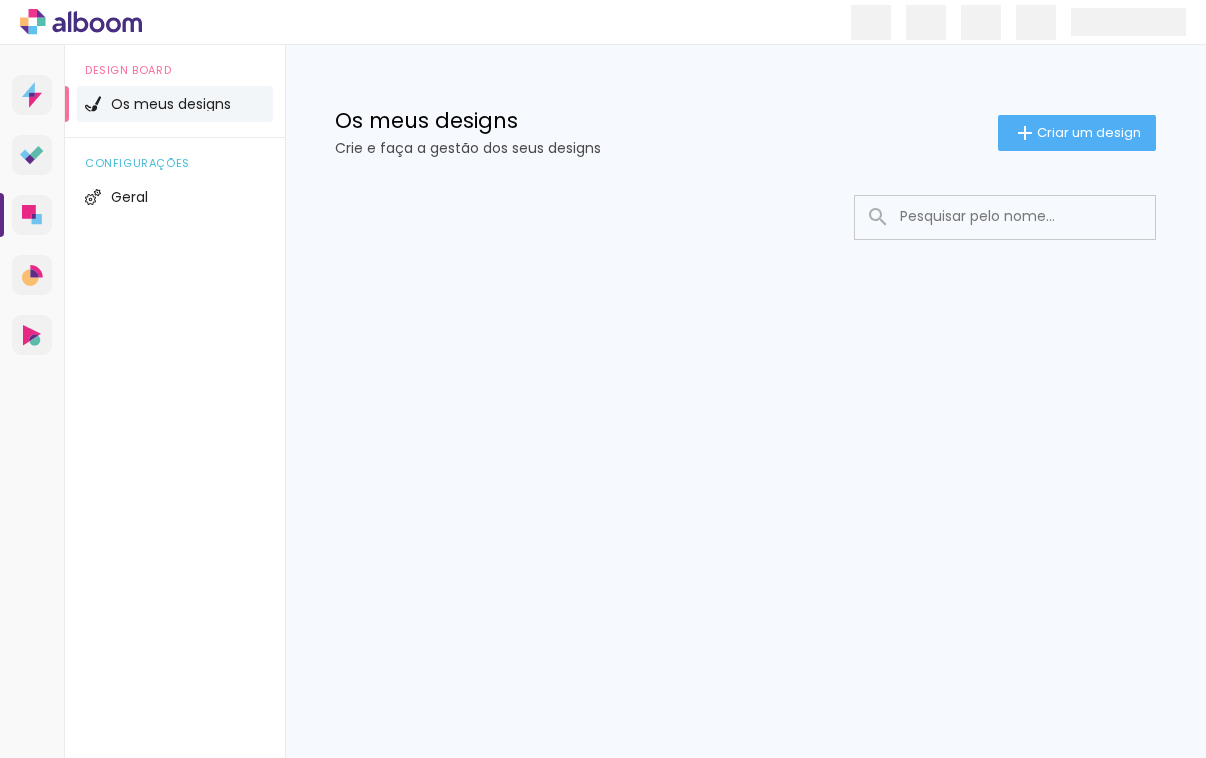 scroll, scrollTop: 0, scrollLeft: 0, axis: both 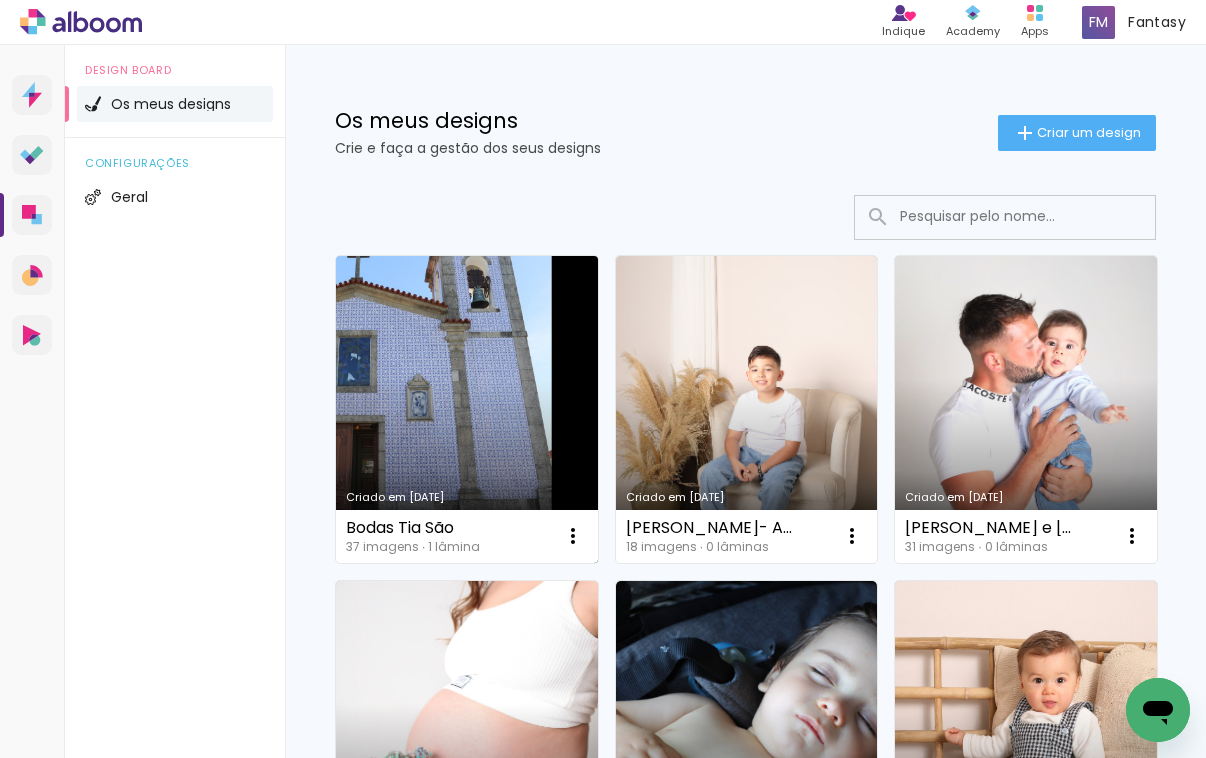 click on "Criado em [DATE]" at bounding box center [467, 409] 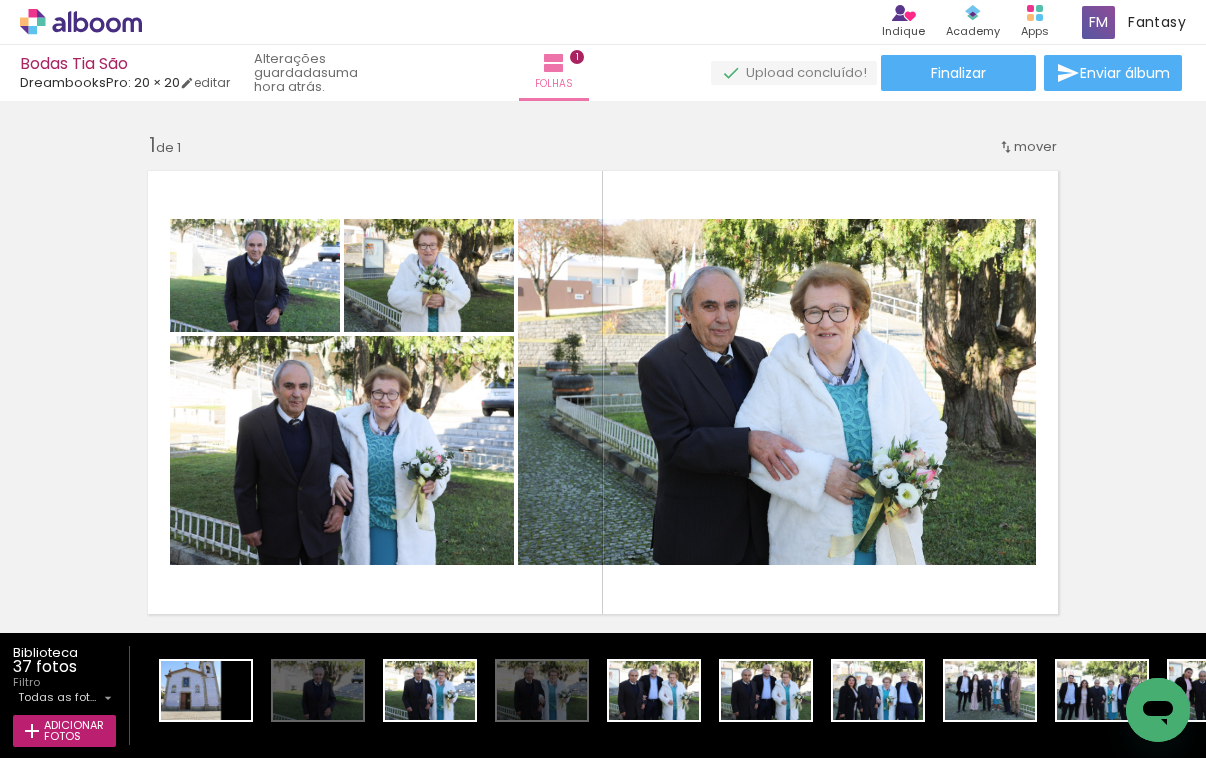 scroll, scrollTop: 0, scrollLeft: 0, axis: both 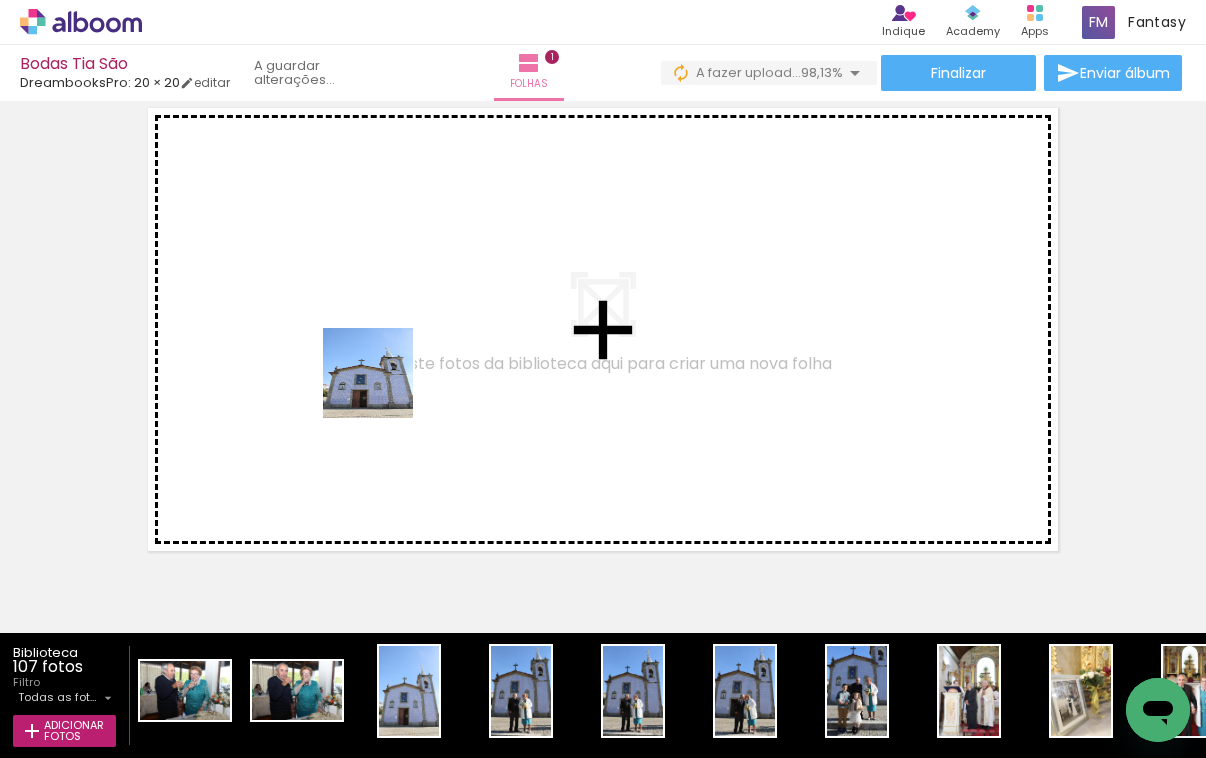 drag, startPoint x: 421, startPoint y: 687, endPoint x: 383, endPoint y: 387, distance: 302.3971 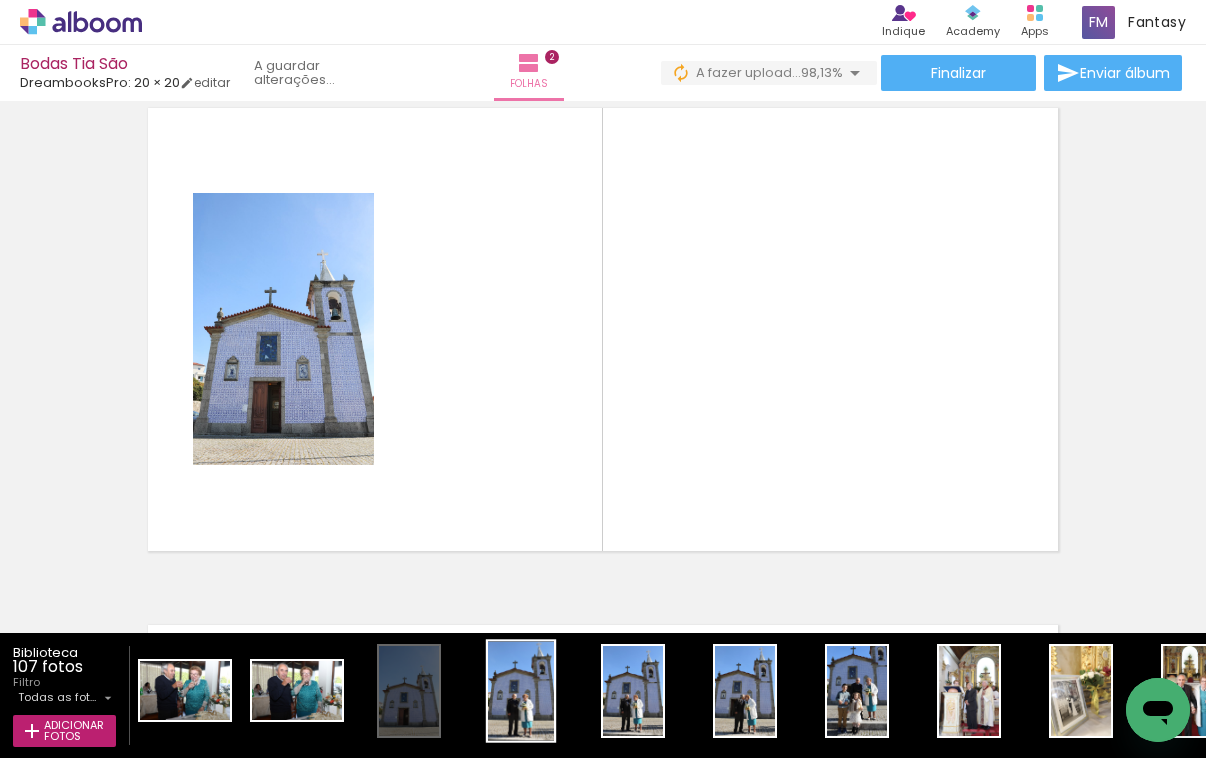 scroll, scrollTop: 542, scrollLeft: 0, axis: vertical 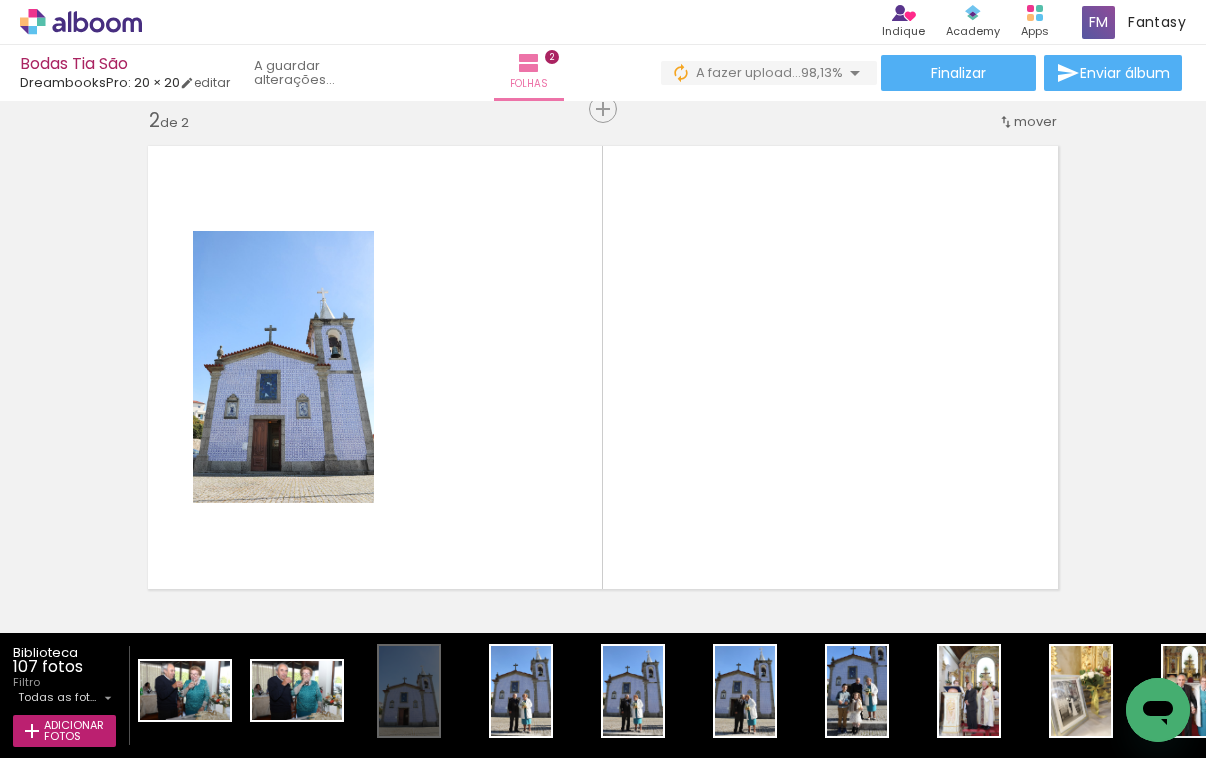 click at bounding box center [603, 379] 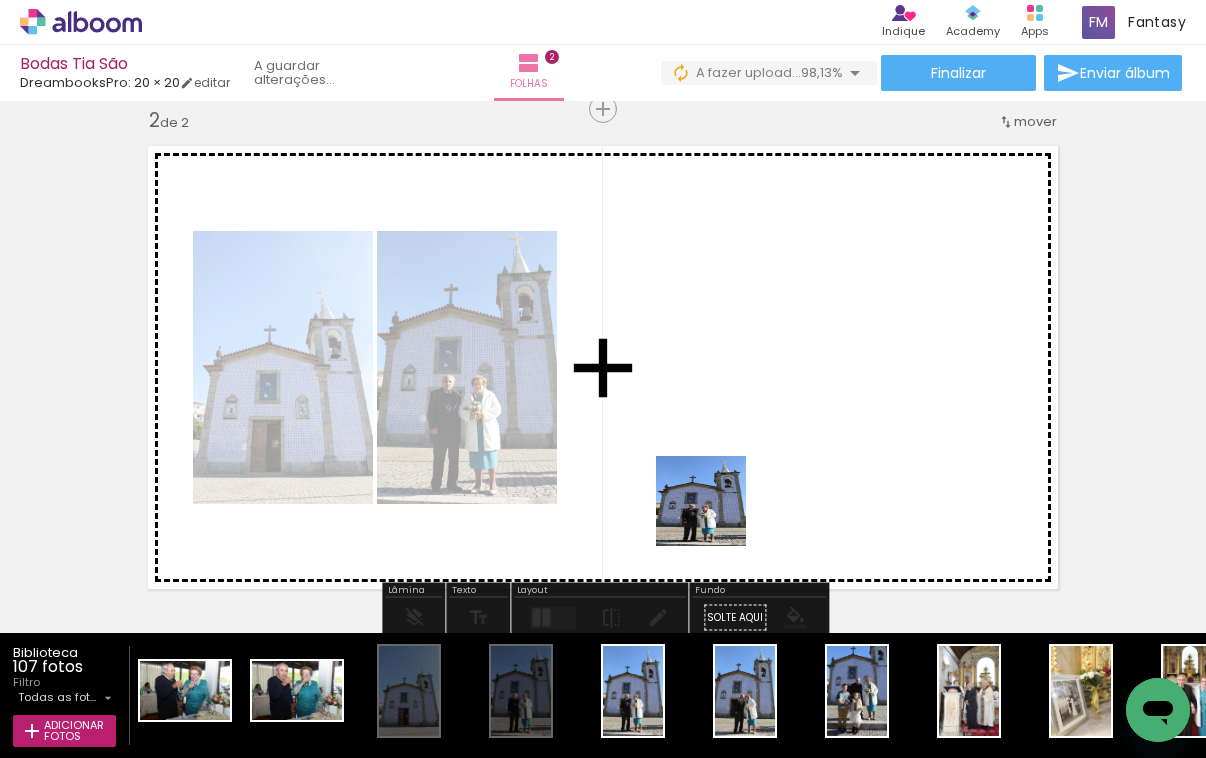 drag, startPoint x: 712, startPoint y: 538, endPoint x: 716, endPoint y: 516, distance: 22.36068 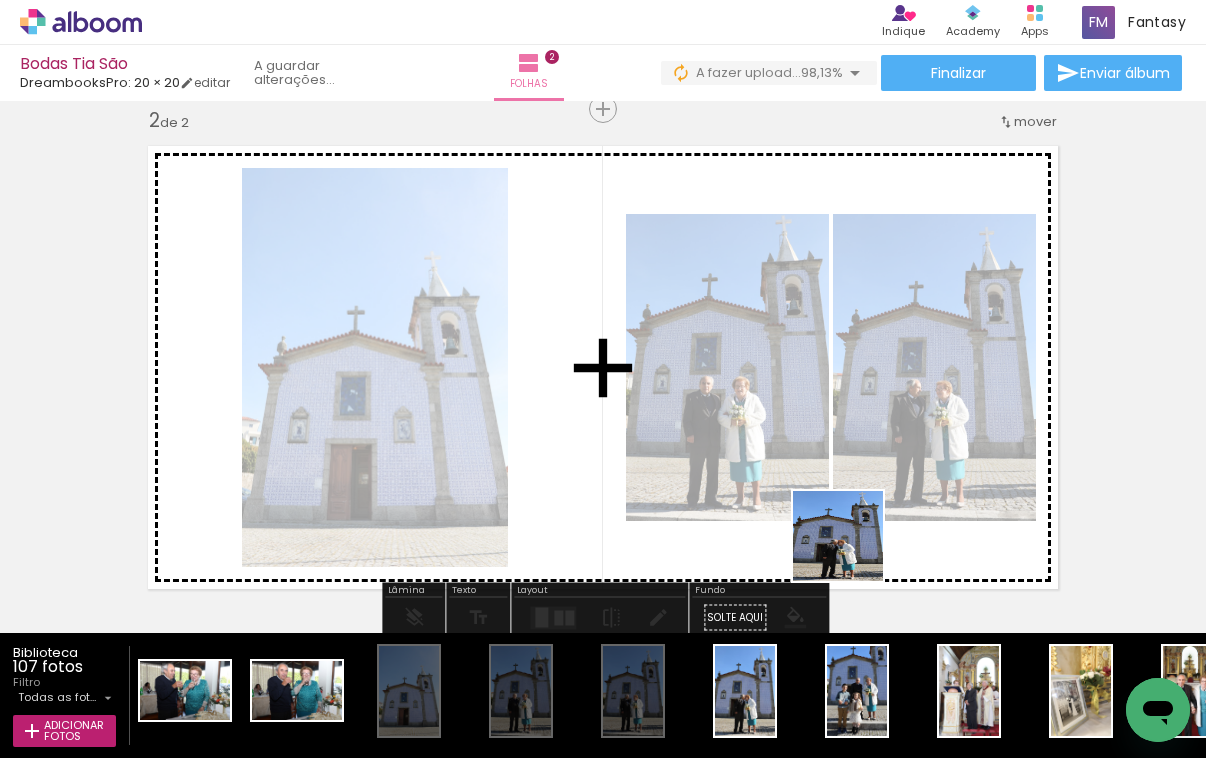 drag, startPoint x: 749, startPoint y: 695, endPoint x: 853, endPoint y: 551, distance: 177.62883 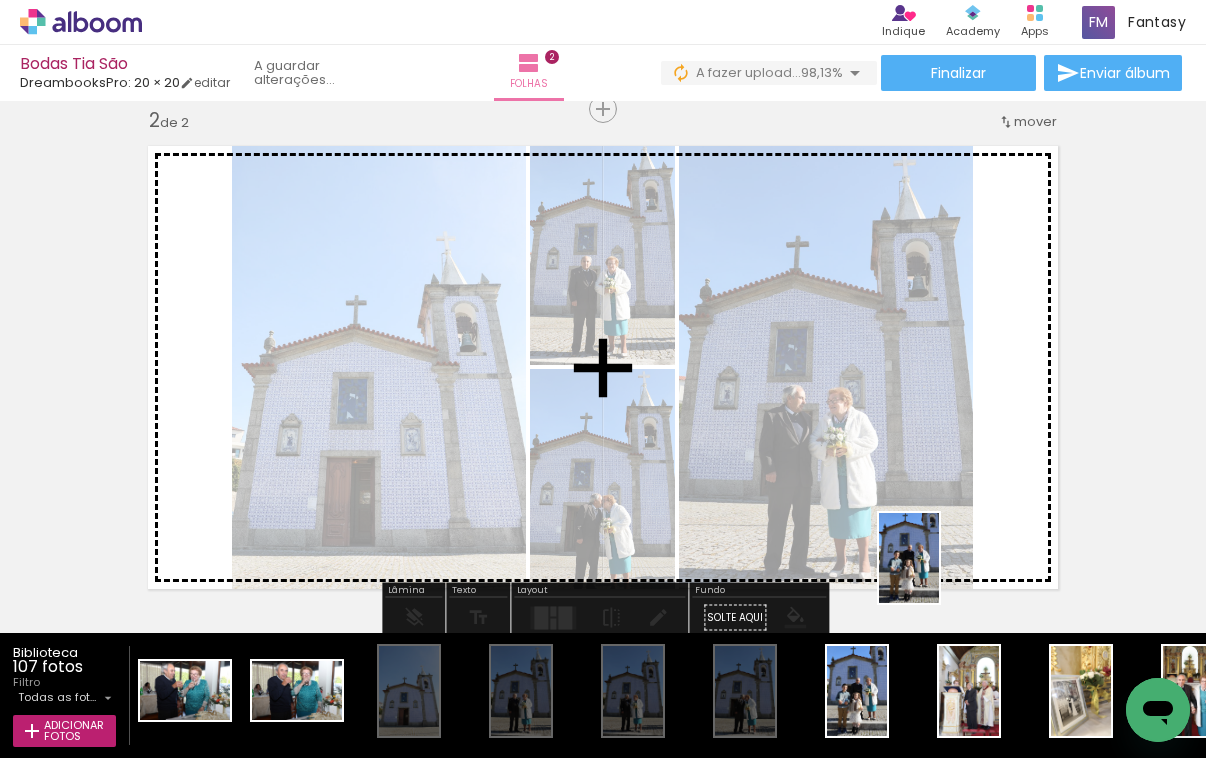 drag, startPoint x: 874, startPoint y: 702, endPoint x: 947, endPoint y: 560, distance: 159.66527 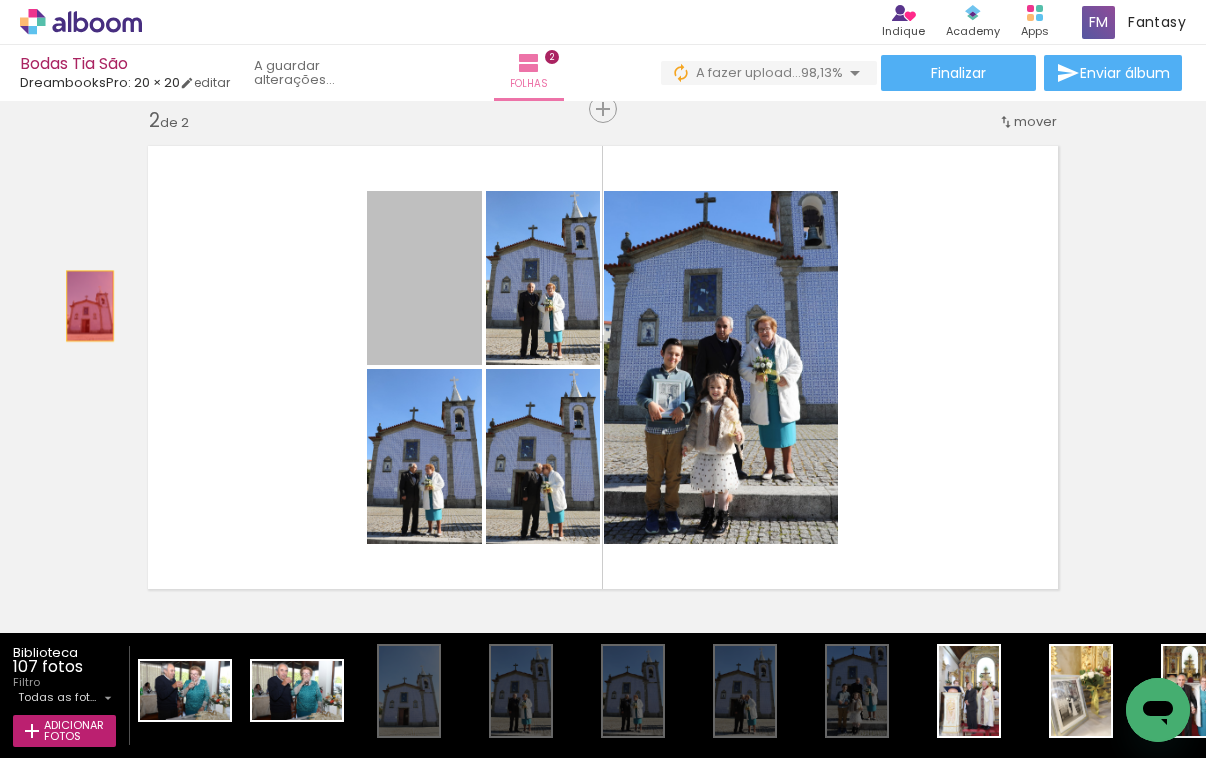 drag, startPoint x: 401, startPoint y: 316, endPoint x: 90, endPoint y: 306, distance: 311.16074 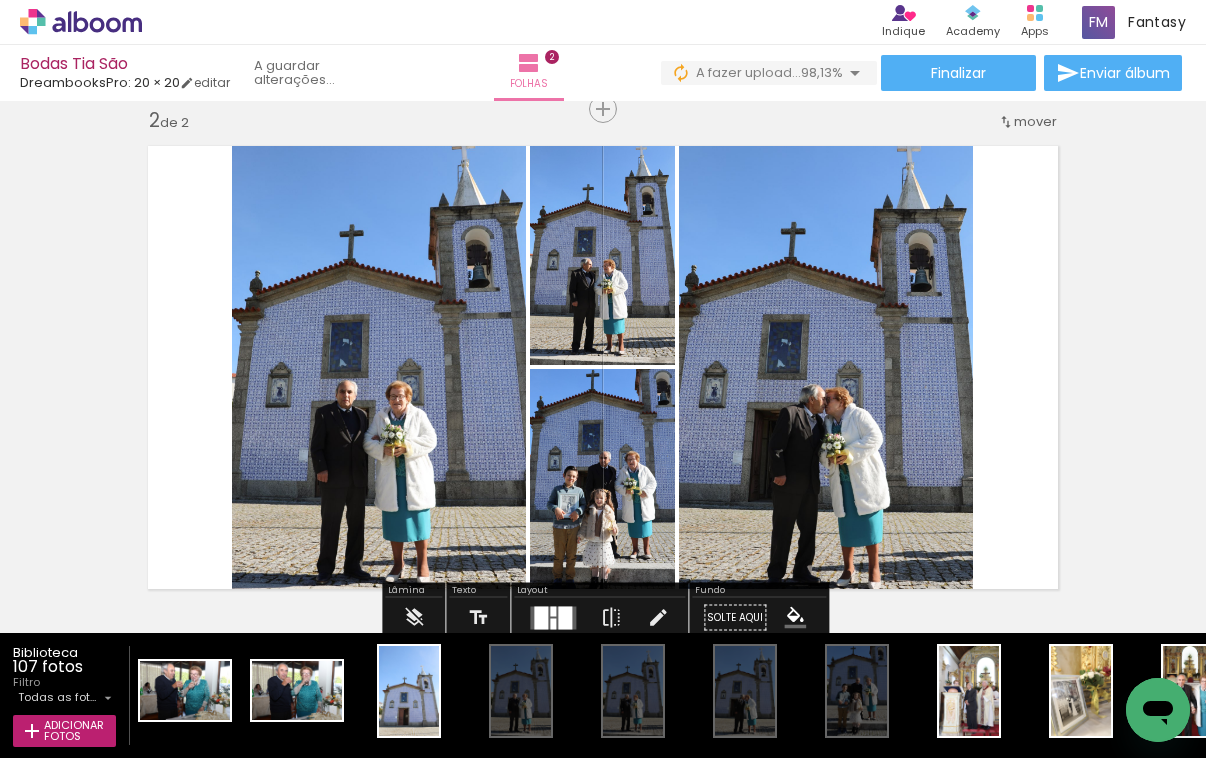 click at bounding box center (553, 617) 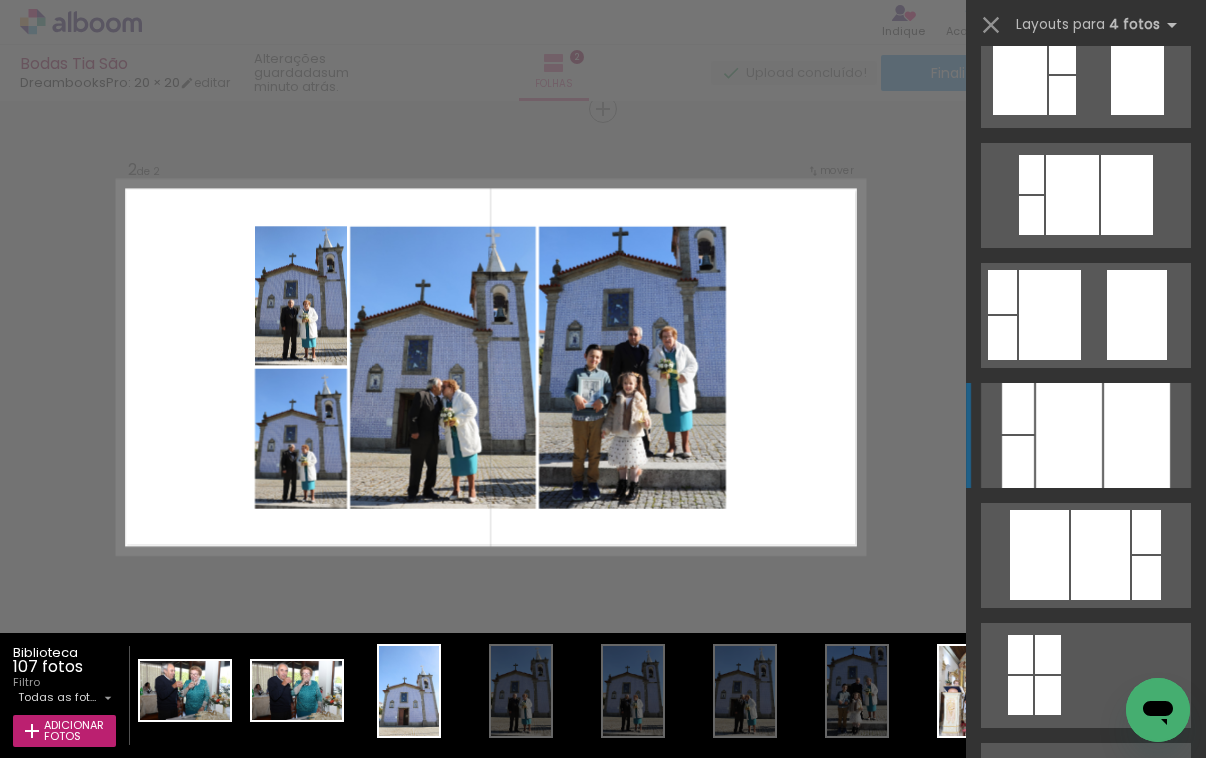 scroll, scrollTop: 681, scrollLeft: 0, axis: vertical 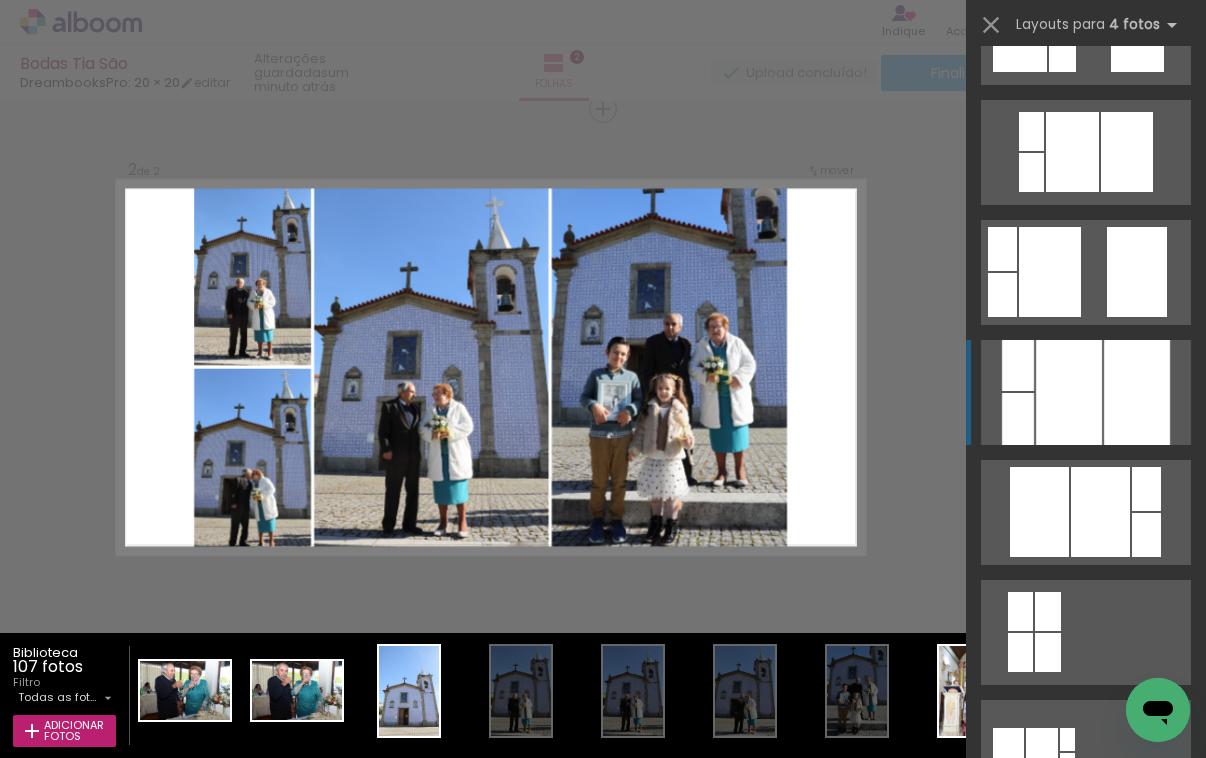 click at bounding box center (1086, -10595) 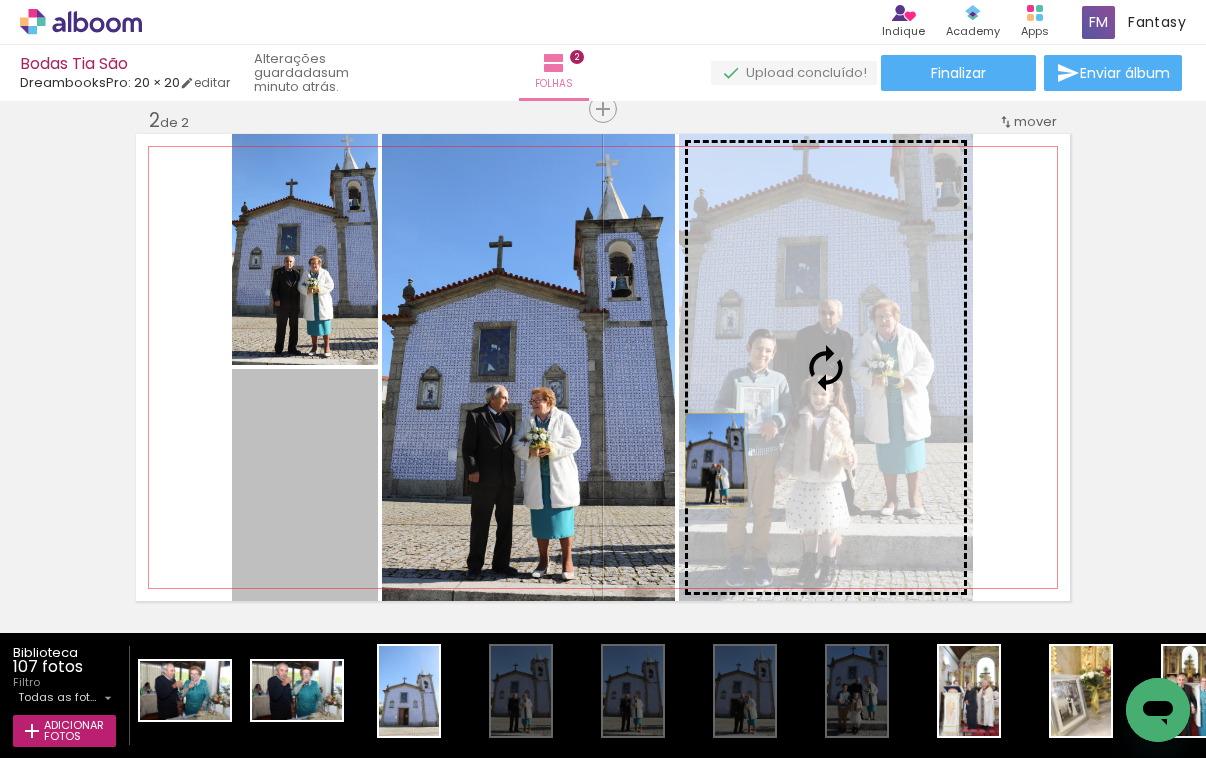 drag, startPoint x: 301, startPoint y: 540, endPoint x: 715, endPoint y: 460, distance: 421.65863 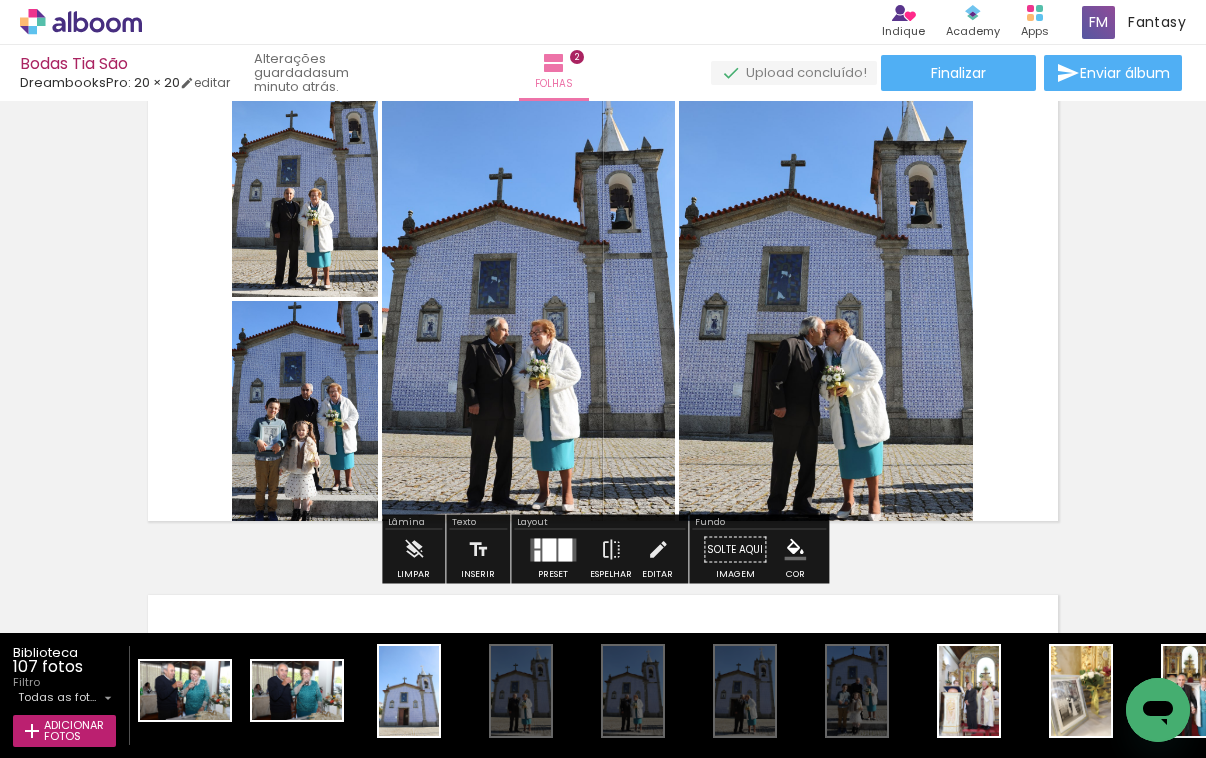 scroll, scrollTop: 612, scrollLeft: 0, axis: vertical 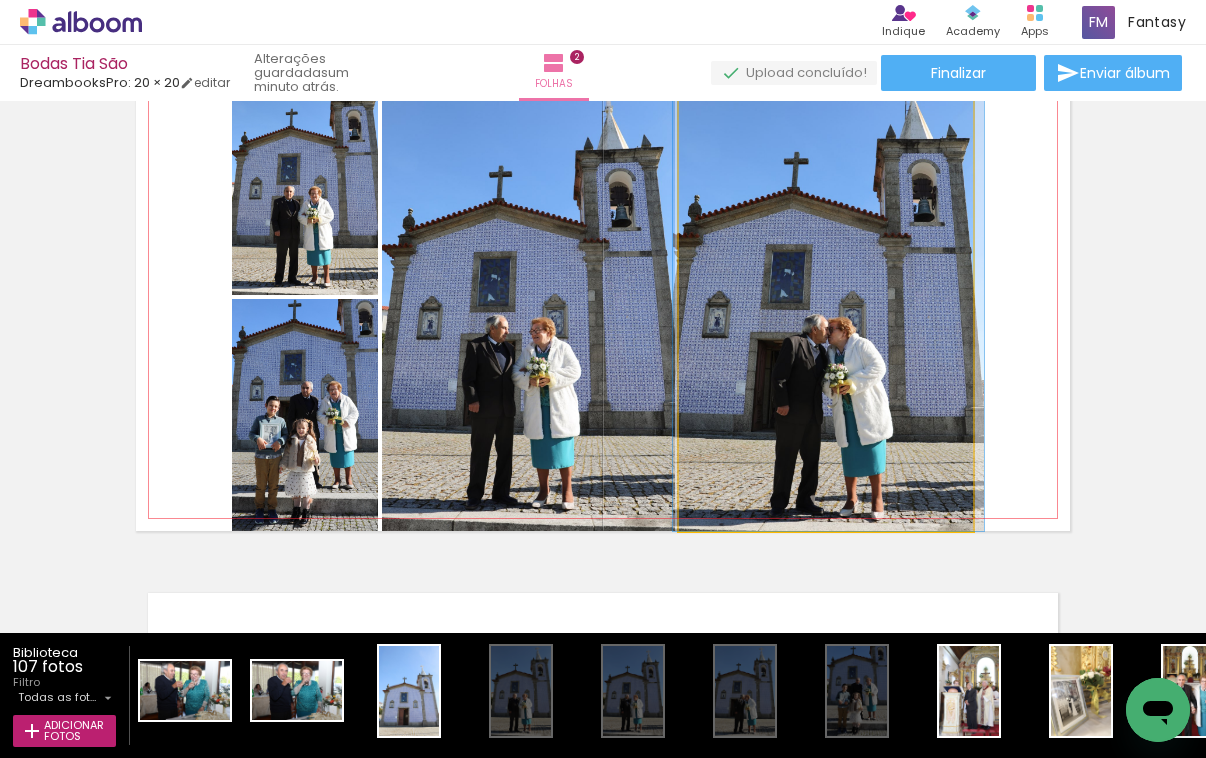 drag, startPoint x: 884, startPoint y: 381, endPoint x: 887, endPoint y: 333, distance: 48.09366 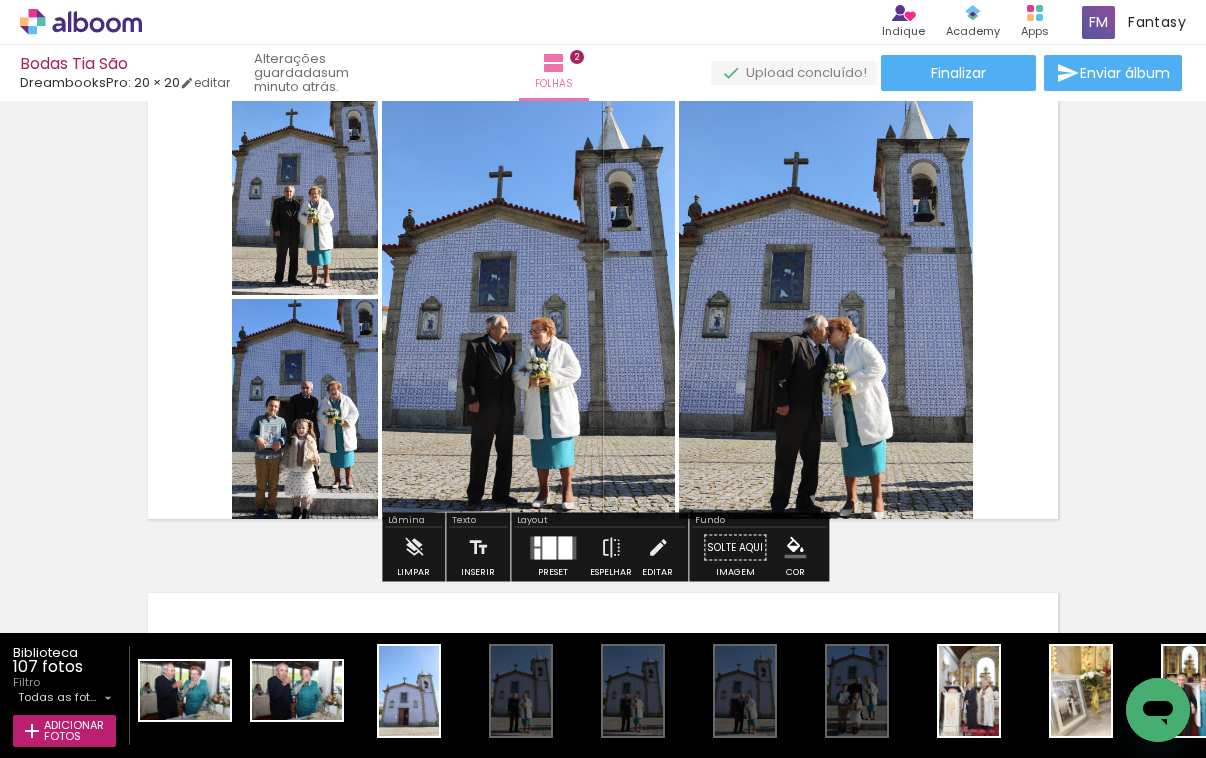 click 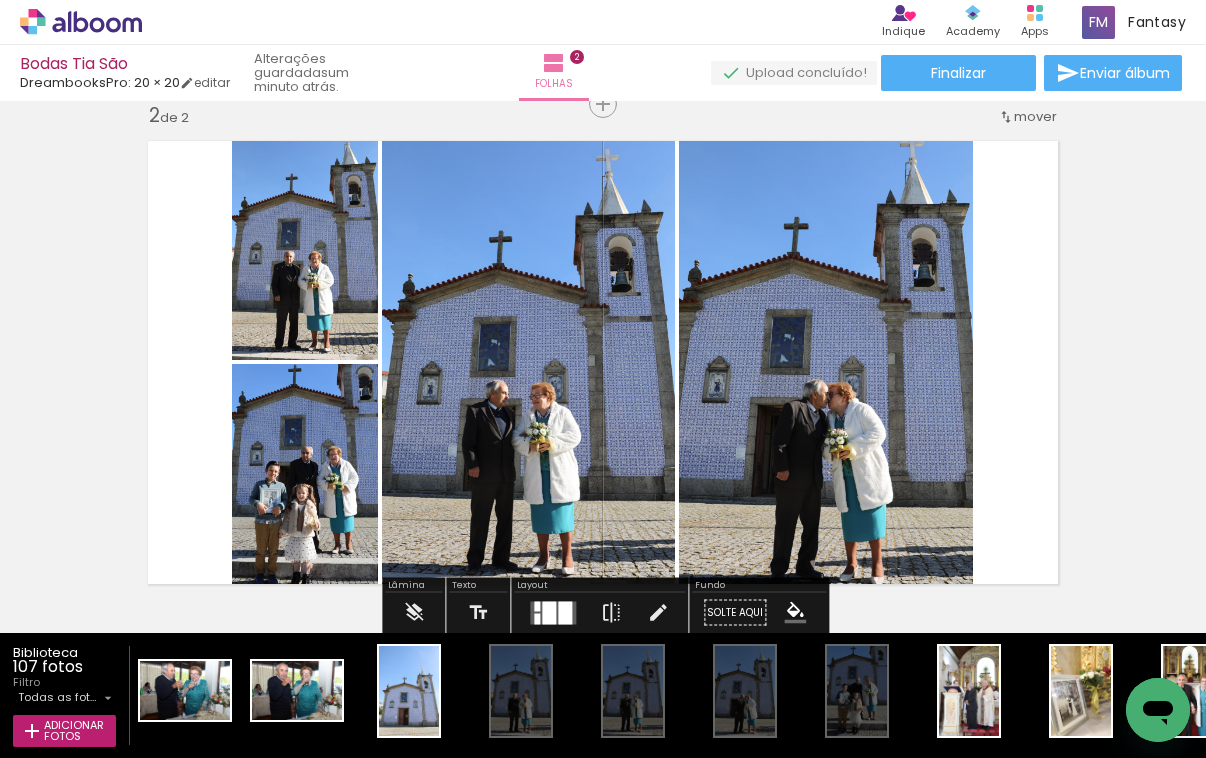 scroll, scrollTop: 539, scrollLeft: 0, axis: vertical 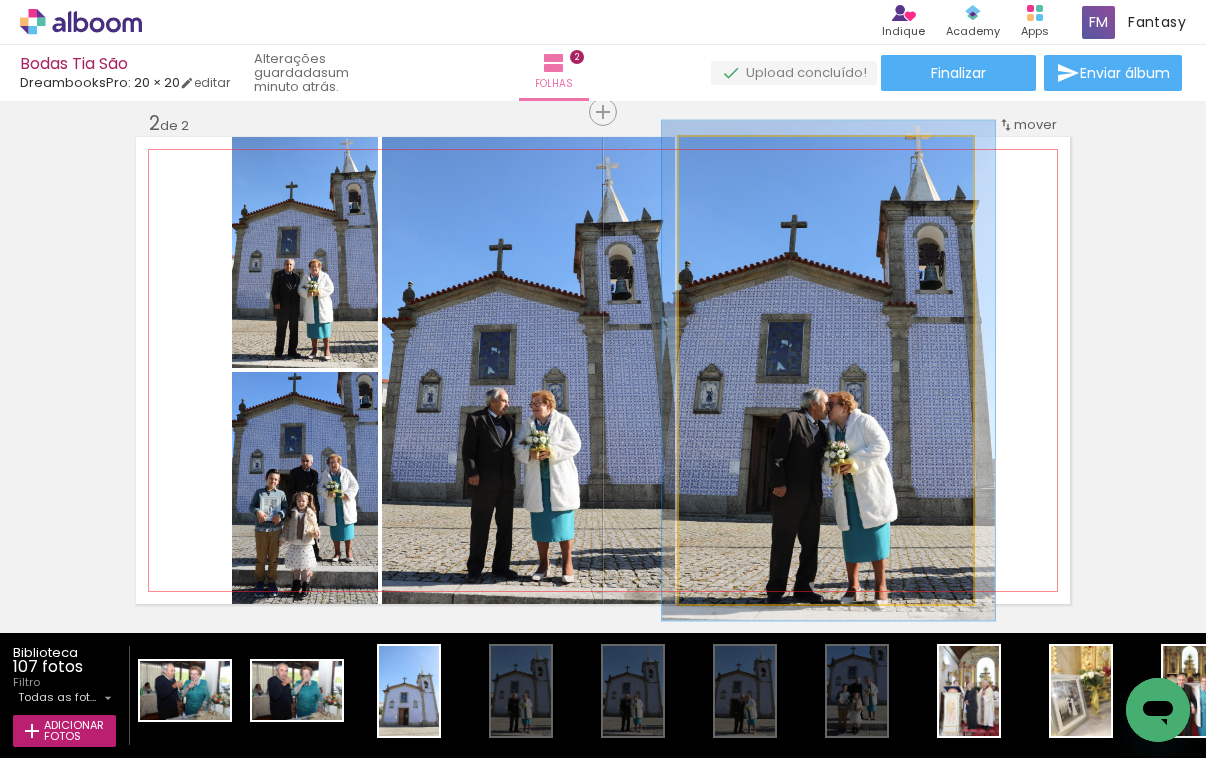 type on "107" 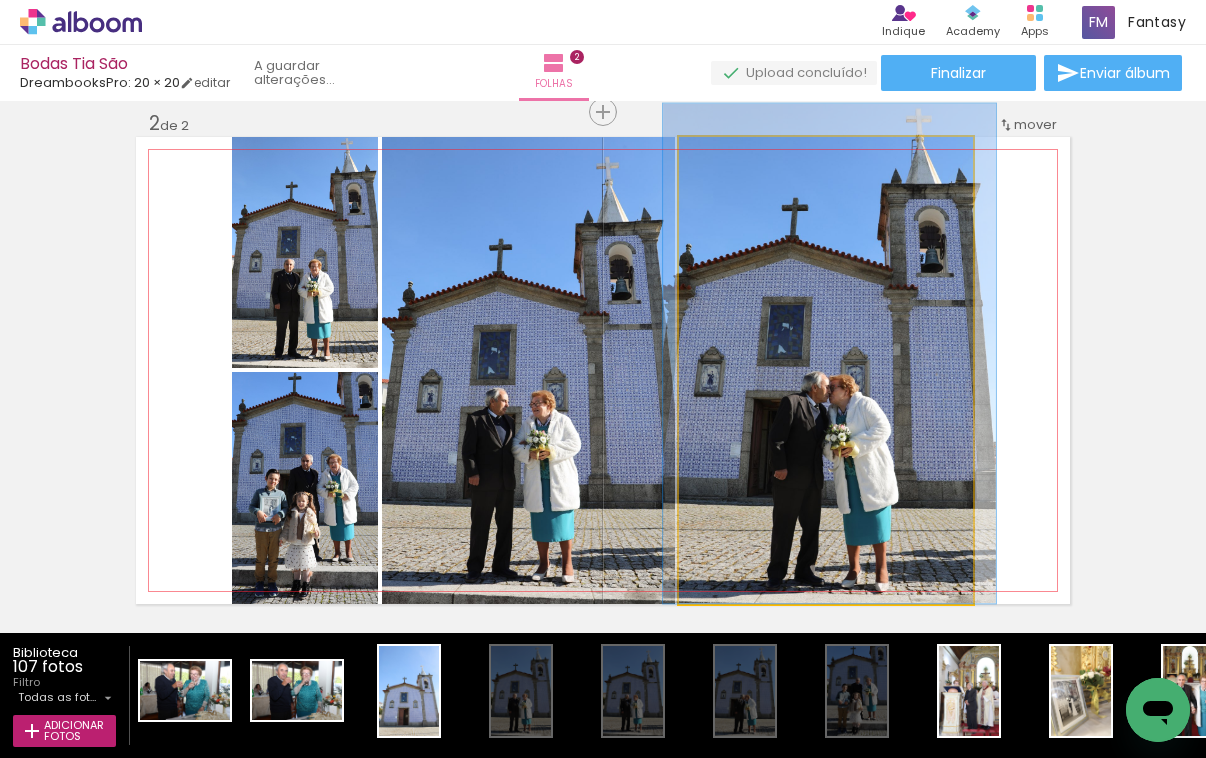 drag, startPoint x: 854, startPoint y: 343, endPoint x: 856, endPoint y: 256, distance: 87.02299 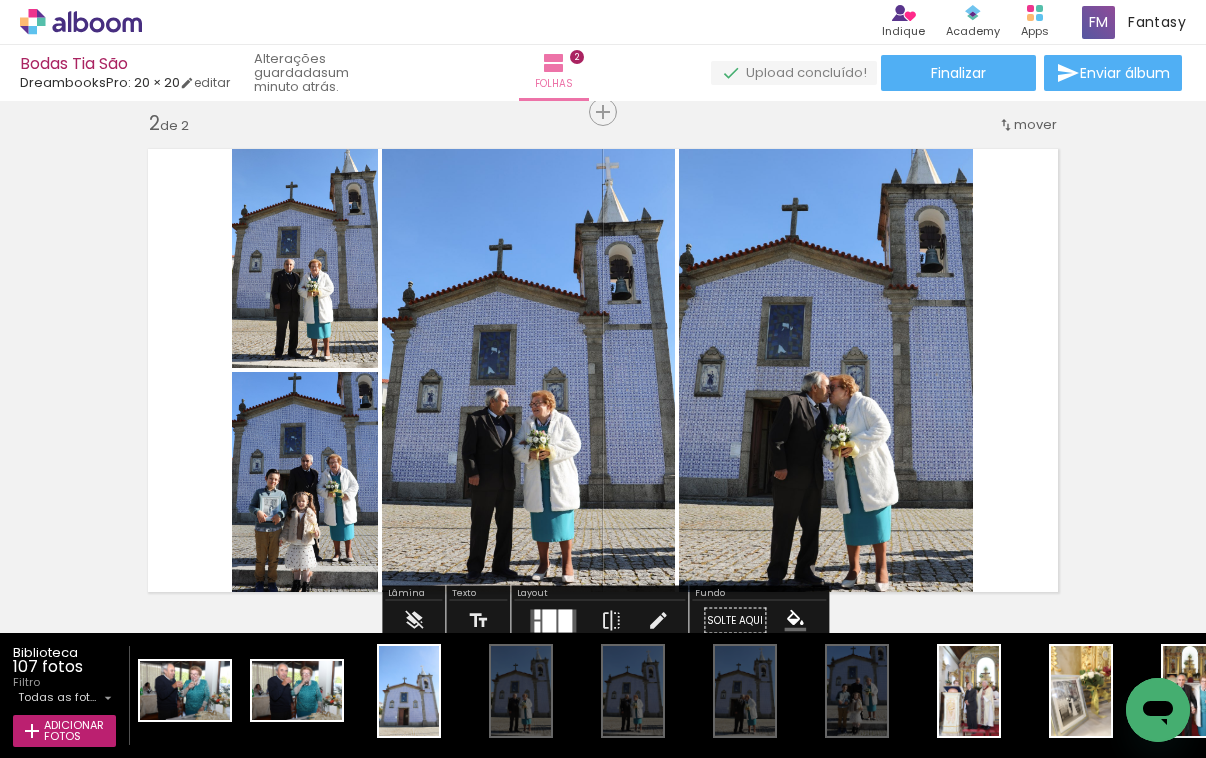 click on "Inserir folha 1  de 2  Inserir folha 2  de 2" at bounding box center [603, 345] 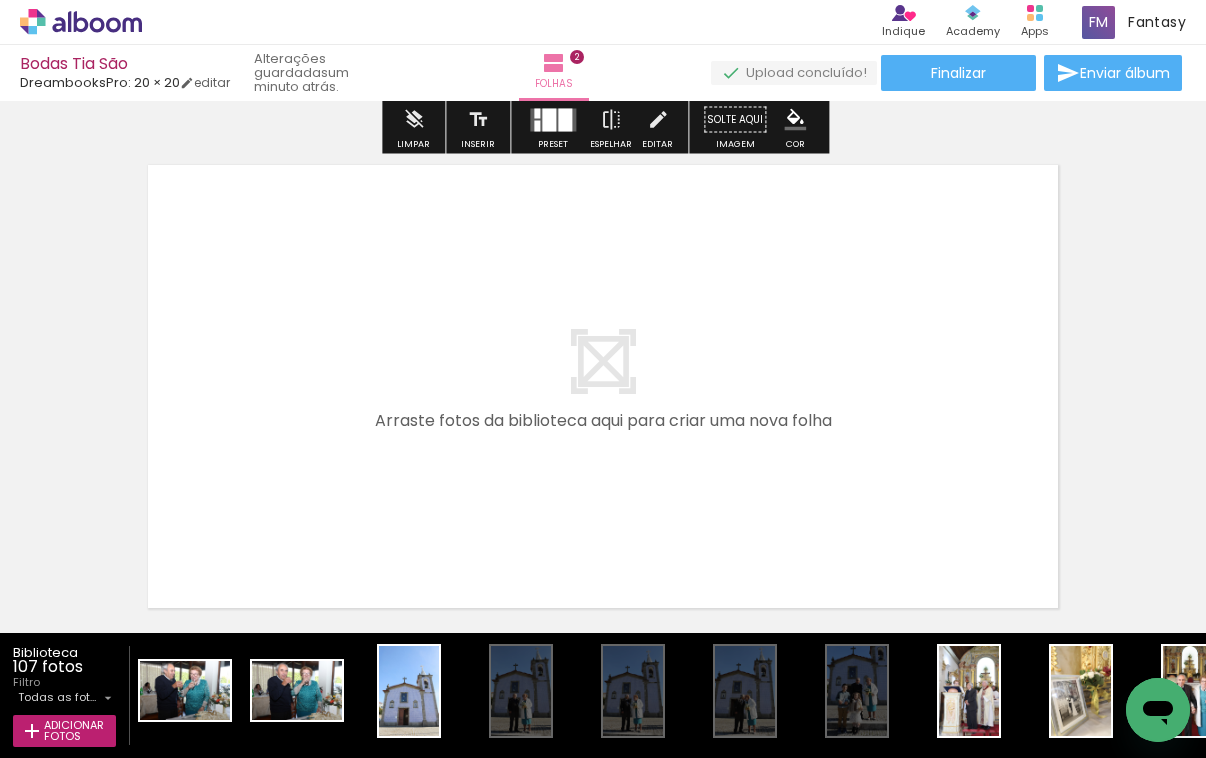scroll, scrollTop: 1011, scrollLeft: 0, axis: vertical 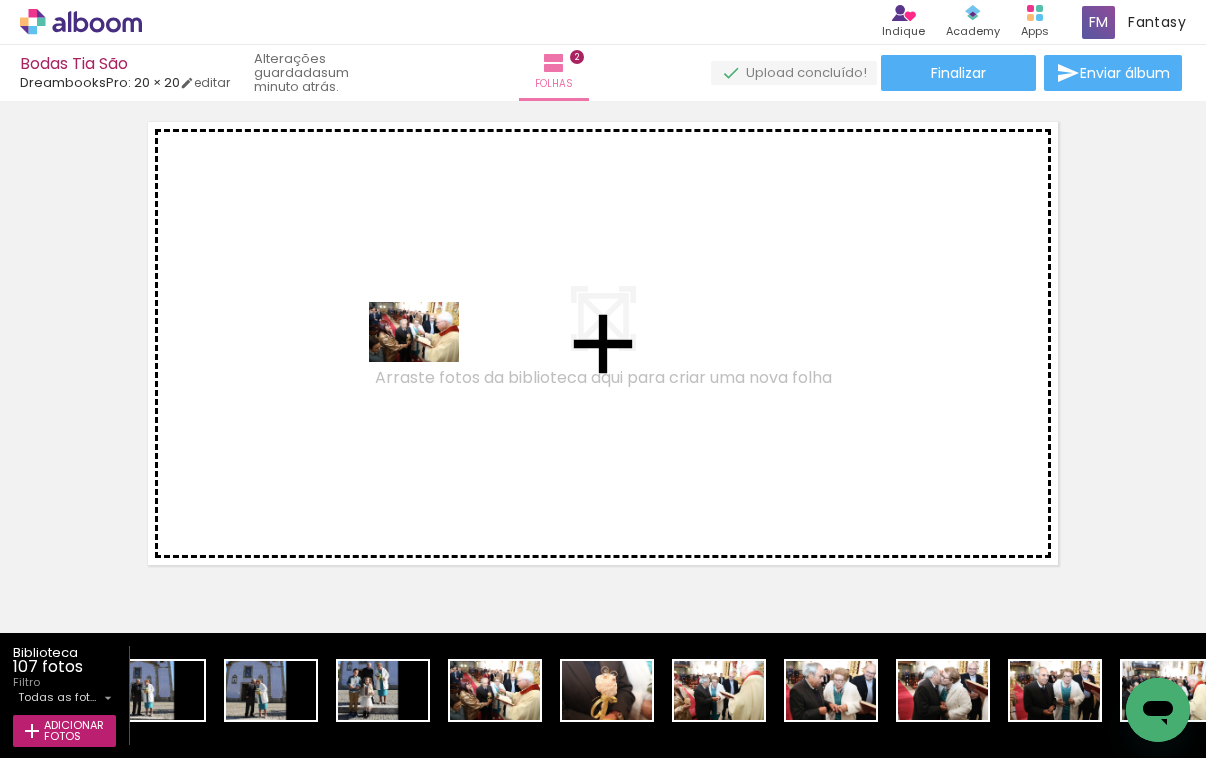 click at bounding box center (603, 379) 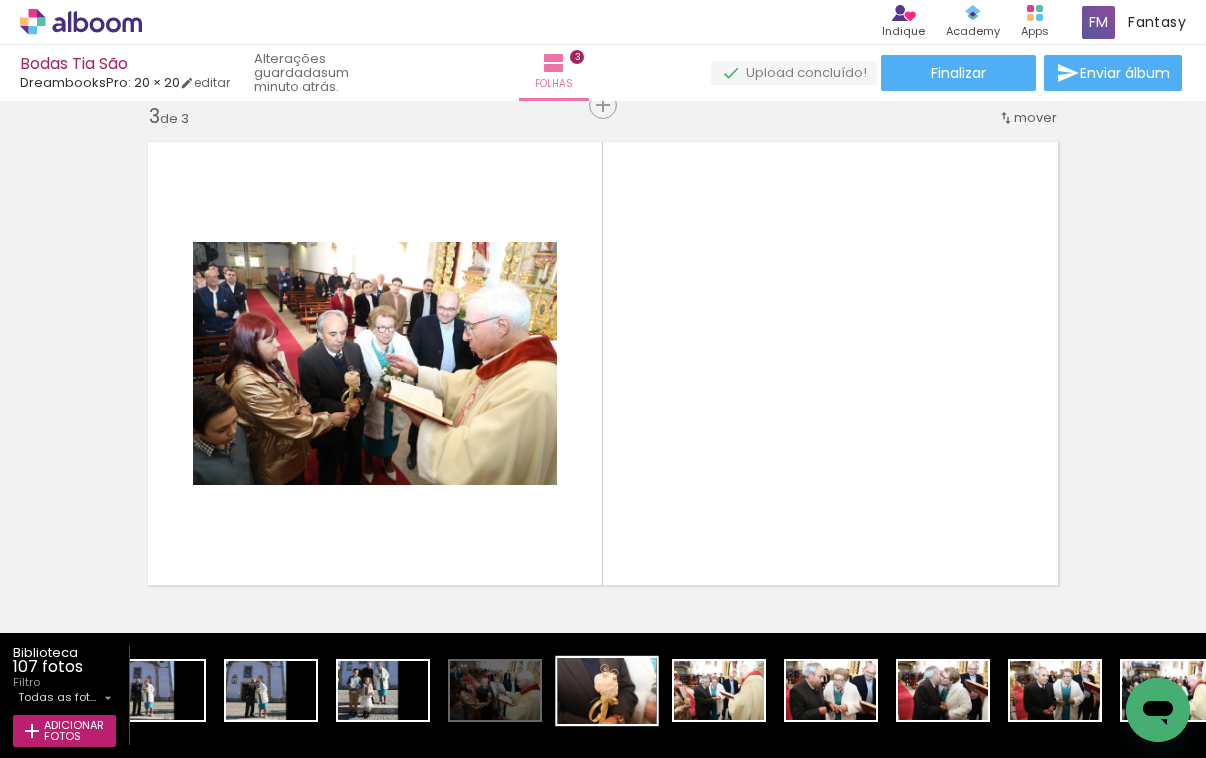scroll, scrollTop: 1059, scrollLeft: 0, axis: vertical 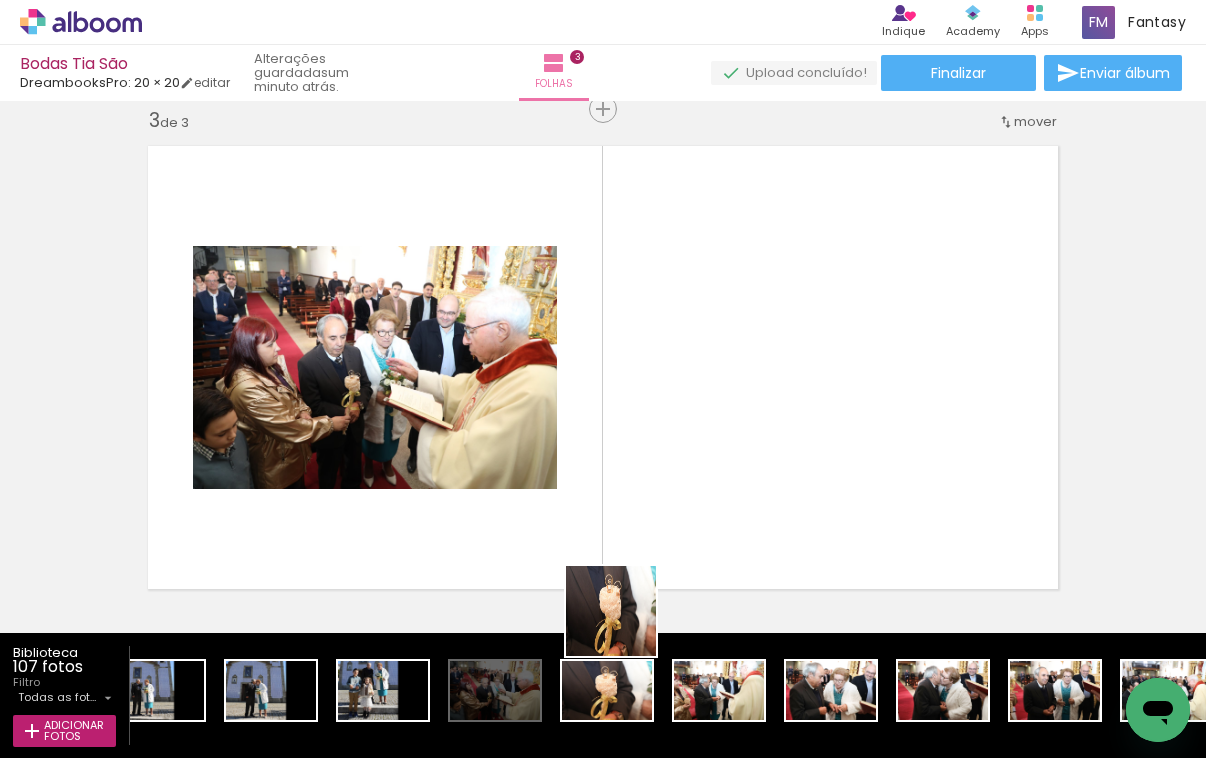drag, startPoint x: 610, startPoint y: 704, endPoint x: 711, endPoint y: 438, distance: 284.52945 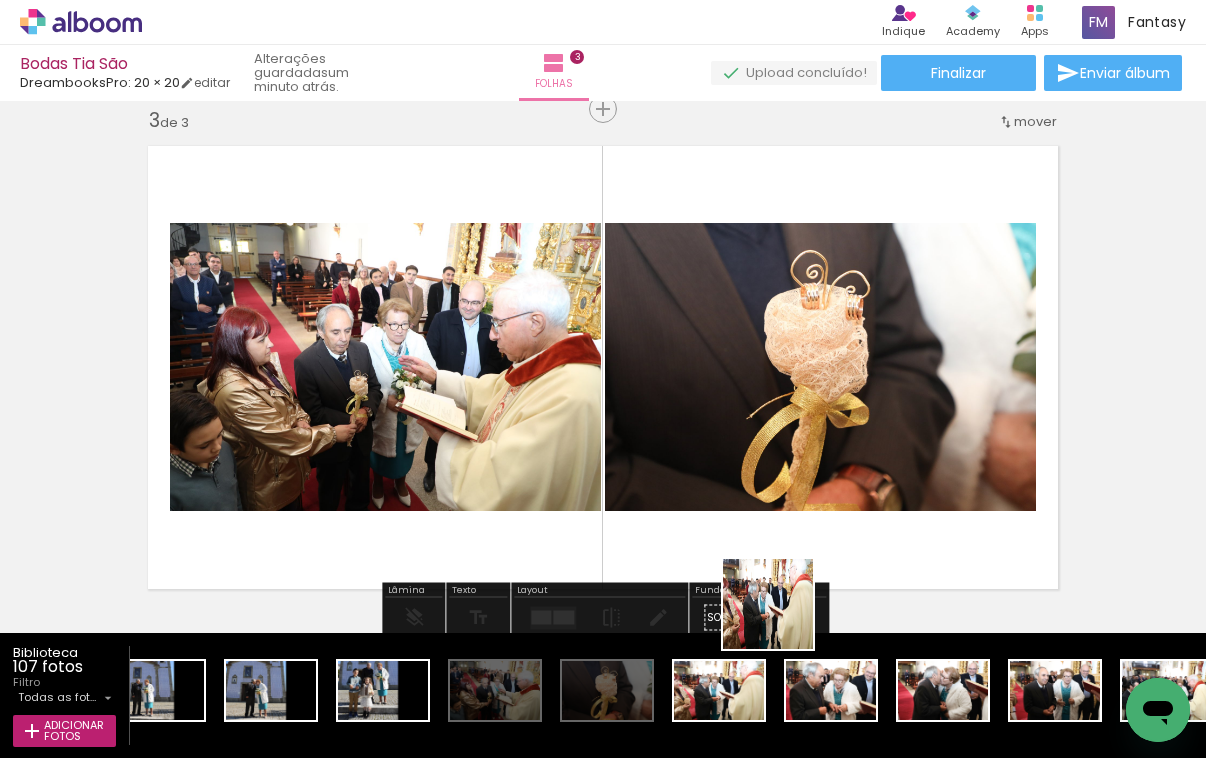 drag, startPoint x: 745, startPoint y: 696, endPoint x: 838, endPoint y: 504, distance: 213.33775 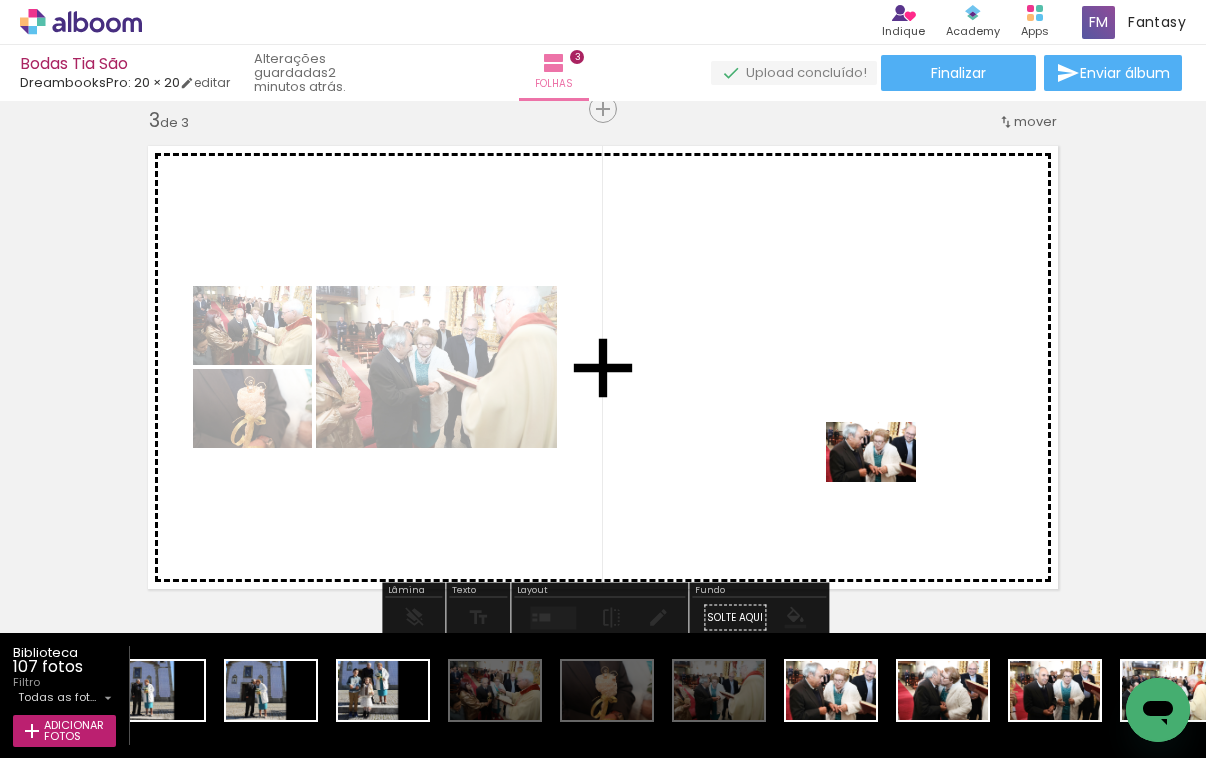drag, startPoint x: 862, startPoint y: 679, endPoint x: 891, endPoint y: 471, distance: 210.0119 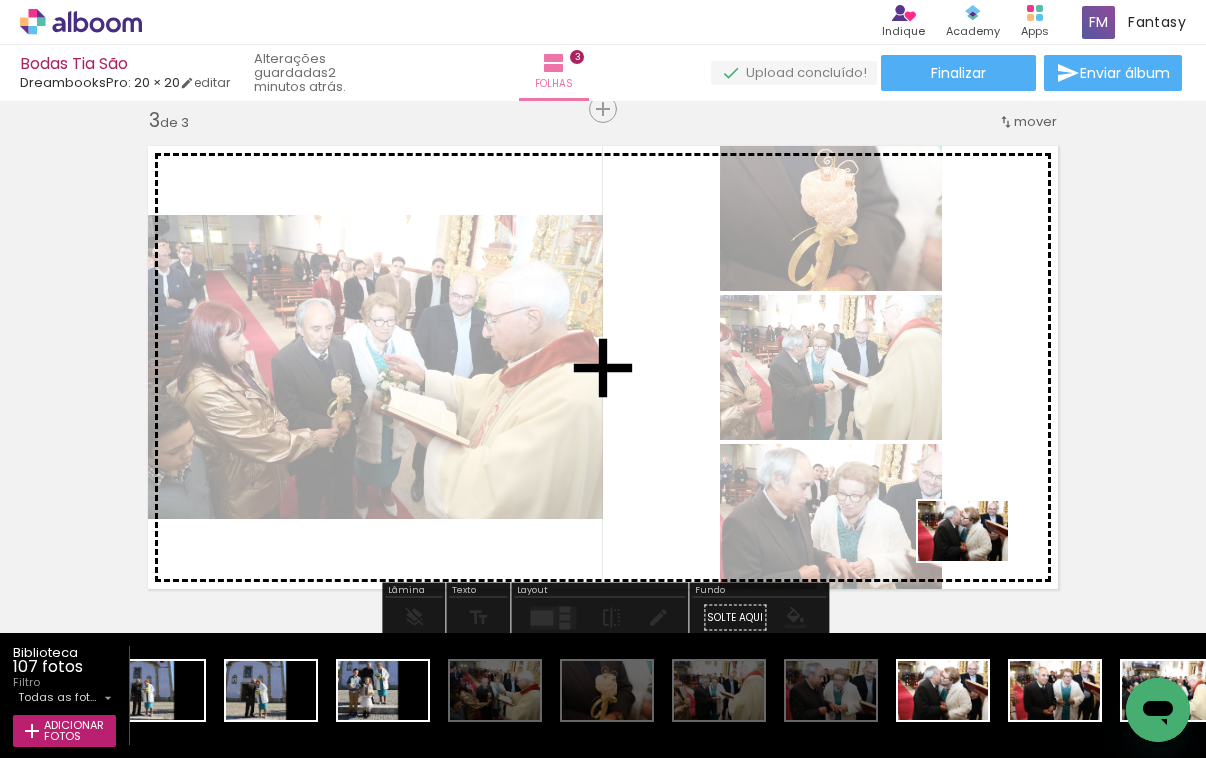 drag, startPoint x: 923, startPoint y: 686, endPoint x: 978, endPoint y: 561, distance: 136.565 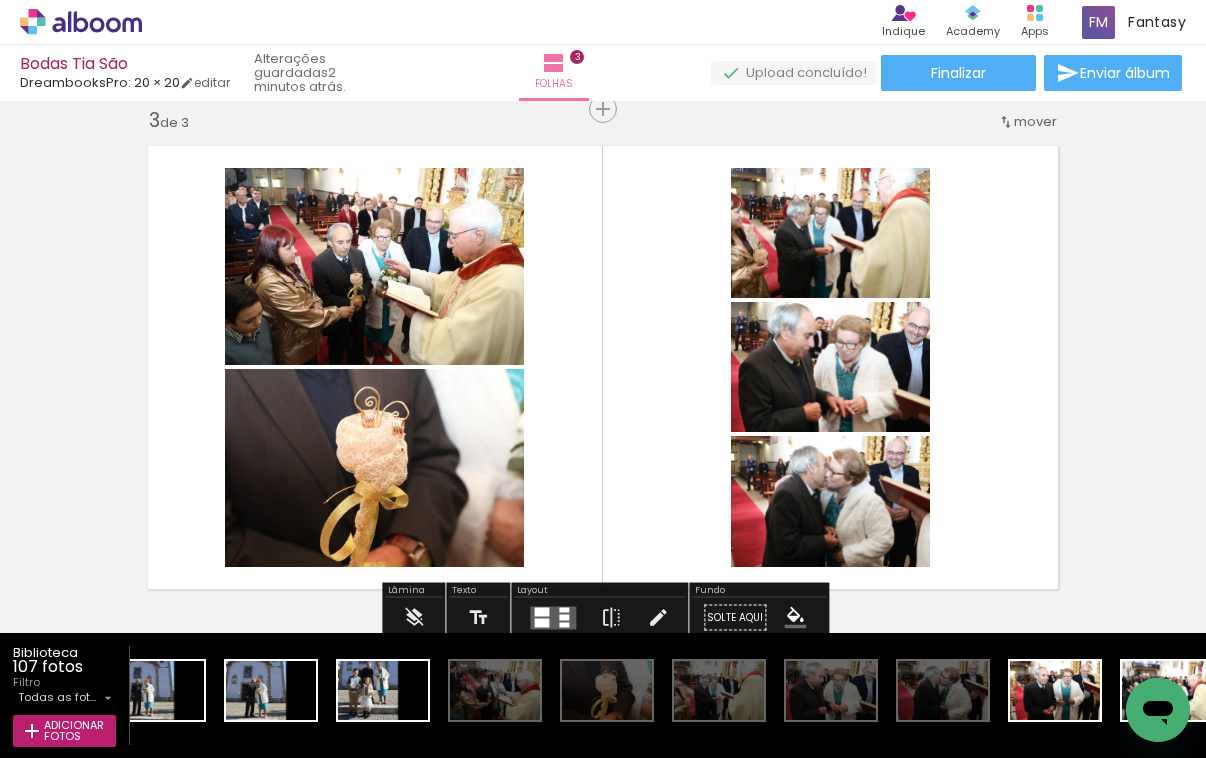 click at bounding box center [564, 617] 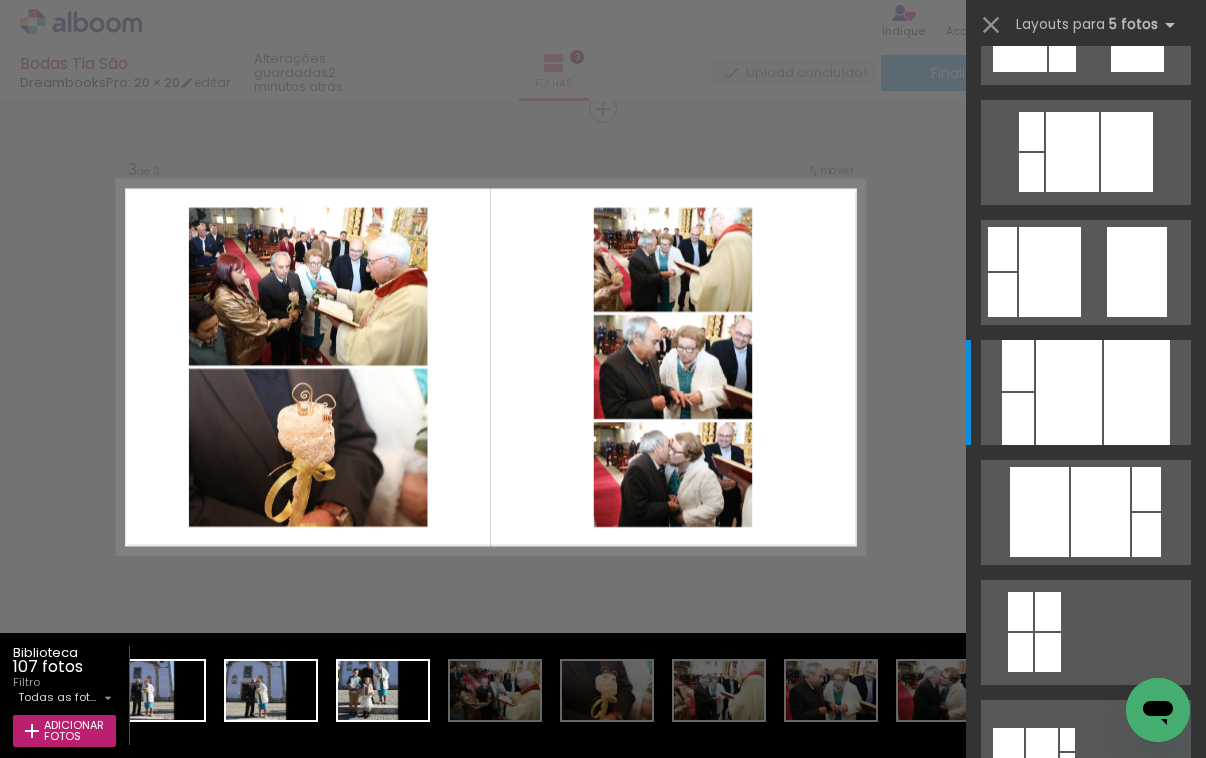 scroll, scrollTop: 0, scrollLeft: 0, axis: both 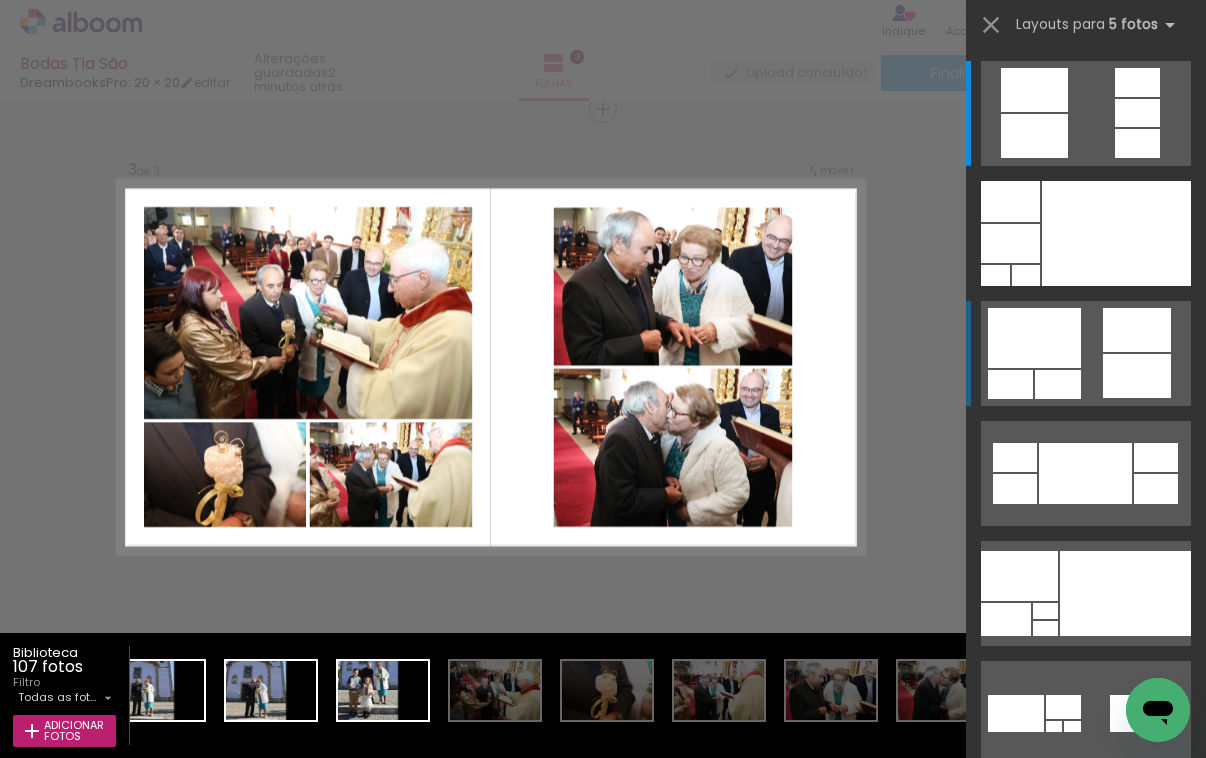 drag, startPoint x: 1141, startPoint y: 323, endPoint x: 1122, endPoint y: 321, distance: 19.104973 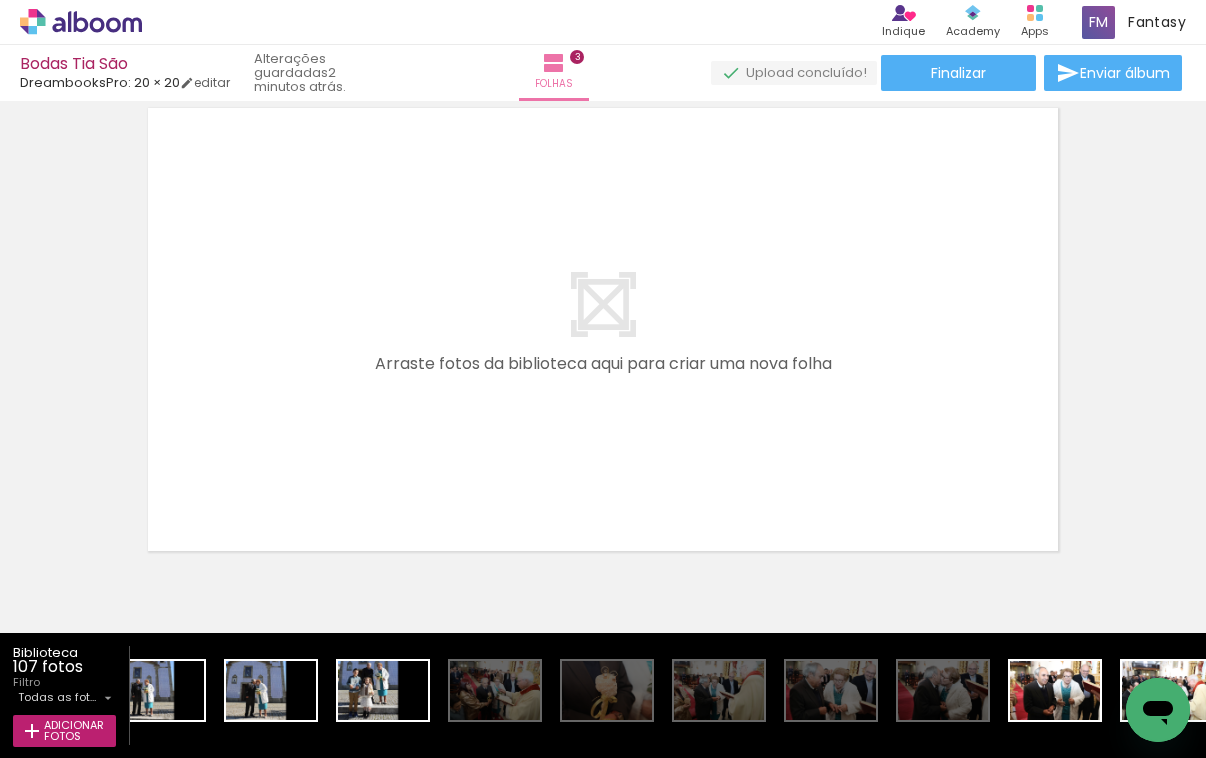 scroll, scrollTop: 1614, scrollLeft: 0, axis: vertical 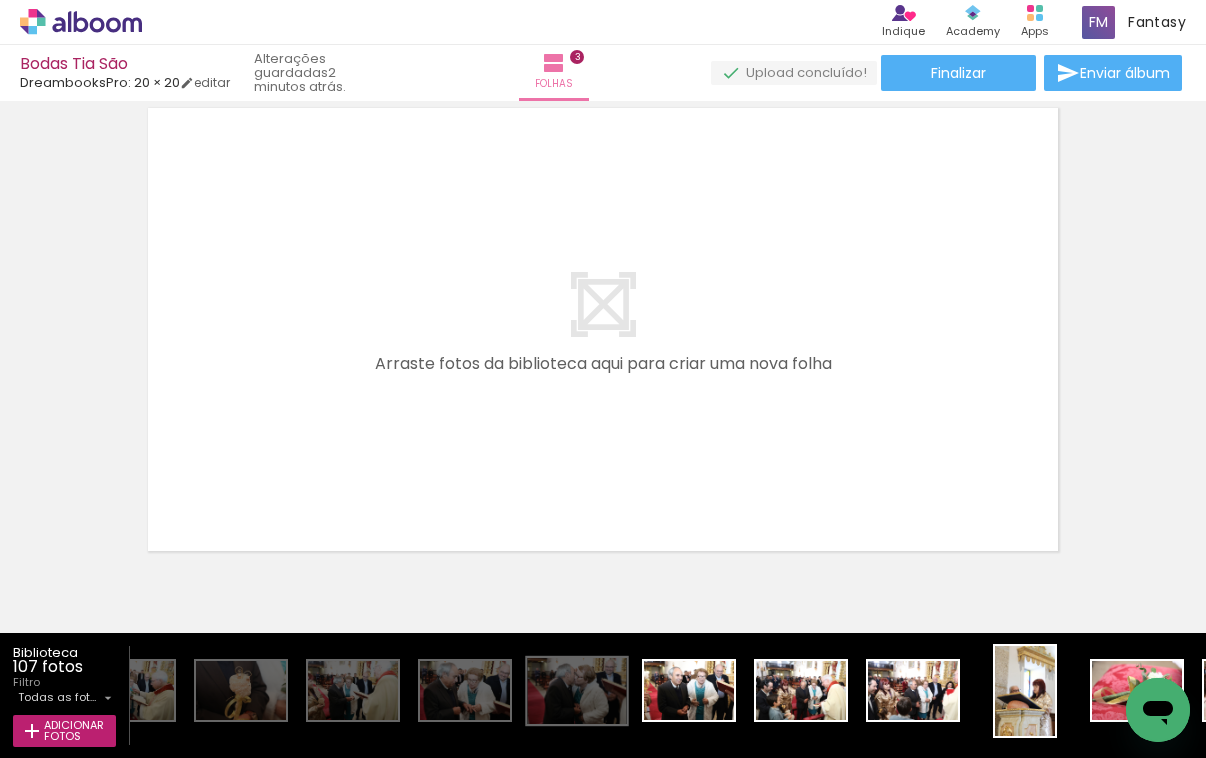 click at bounding box center [-3903, 691] 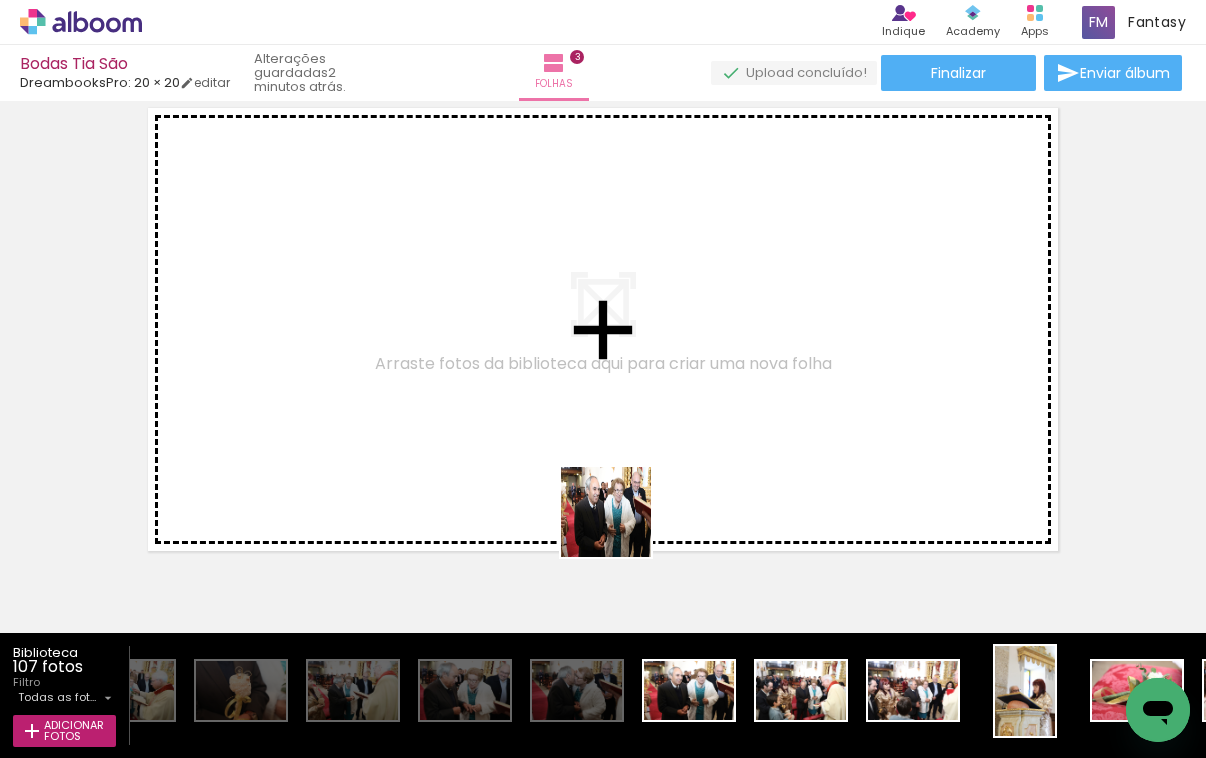 drag, startPoint x: 644, startPoint y: 695, endPoint x: 608, endPoint y: 478, distance: 219.96591 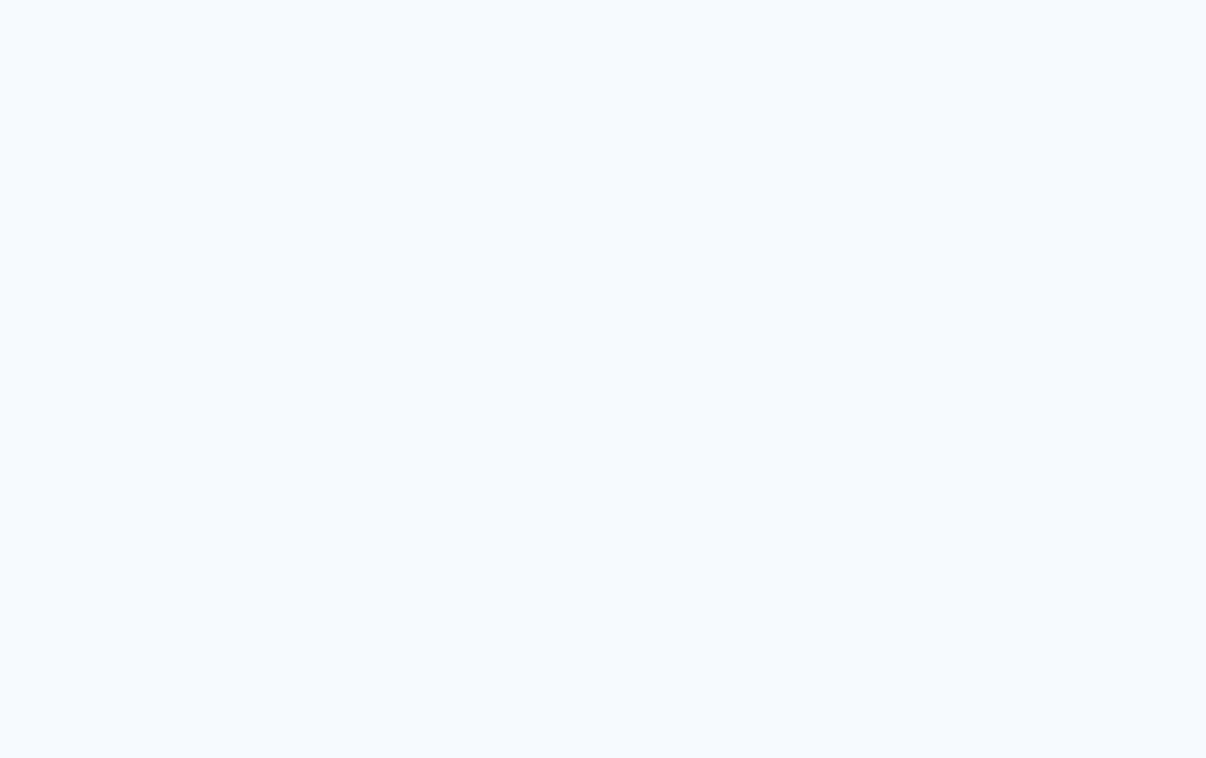 scroll, scrollTop: 0, scrollLeft: 0, axis: both 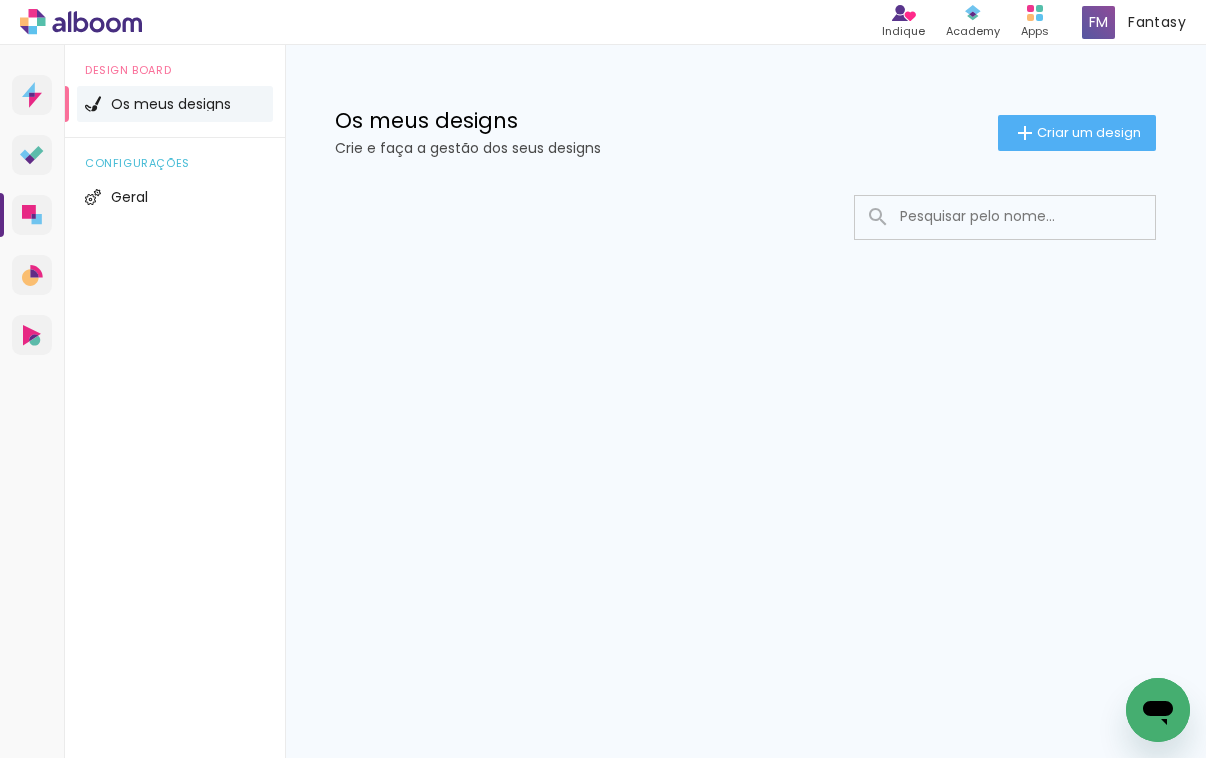 click at bounding box center [1032, 216] 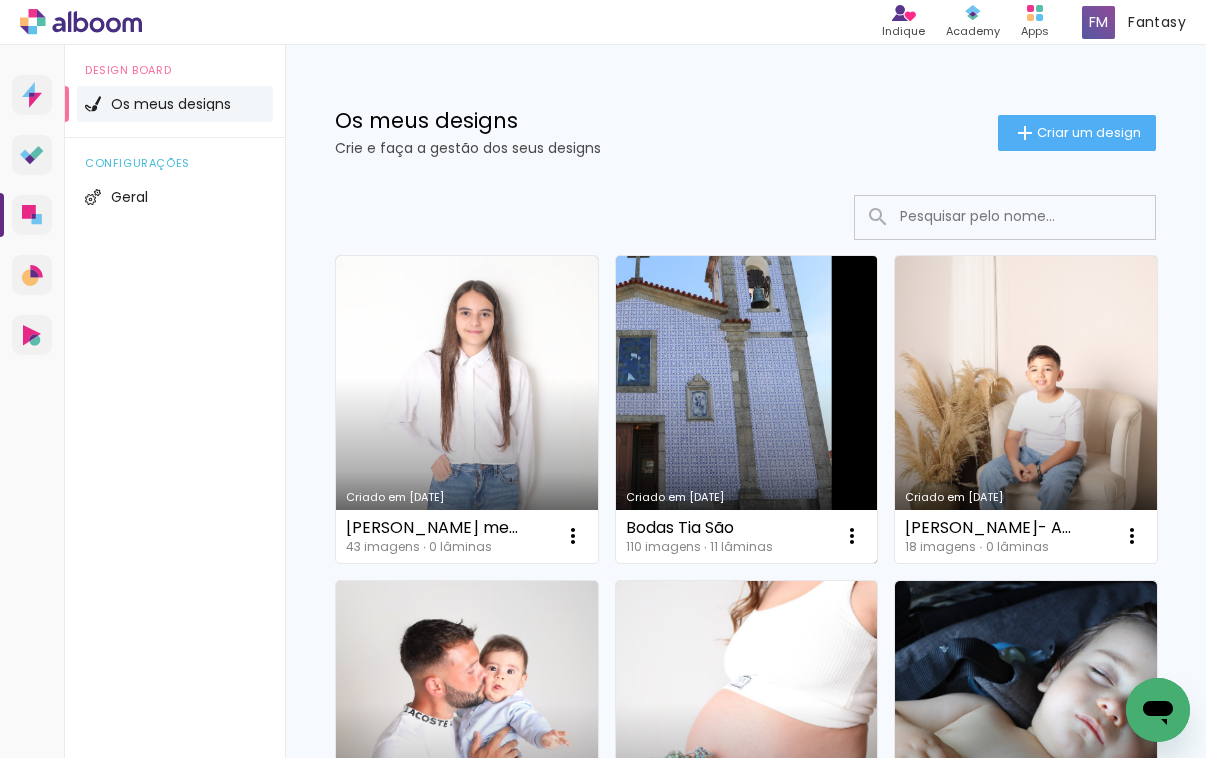click on "Criado em [DATE]" at bounding box center [747, 409] 